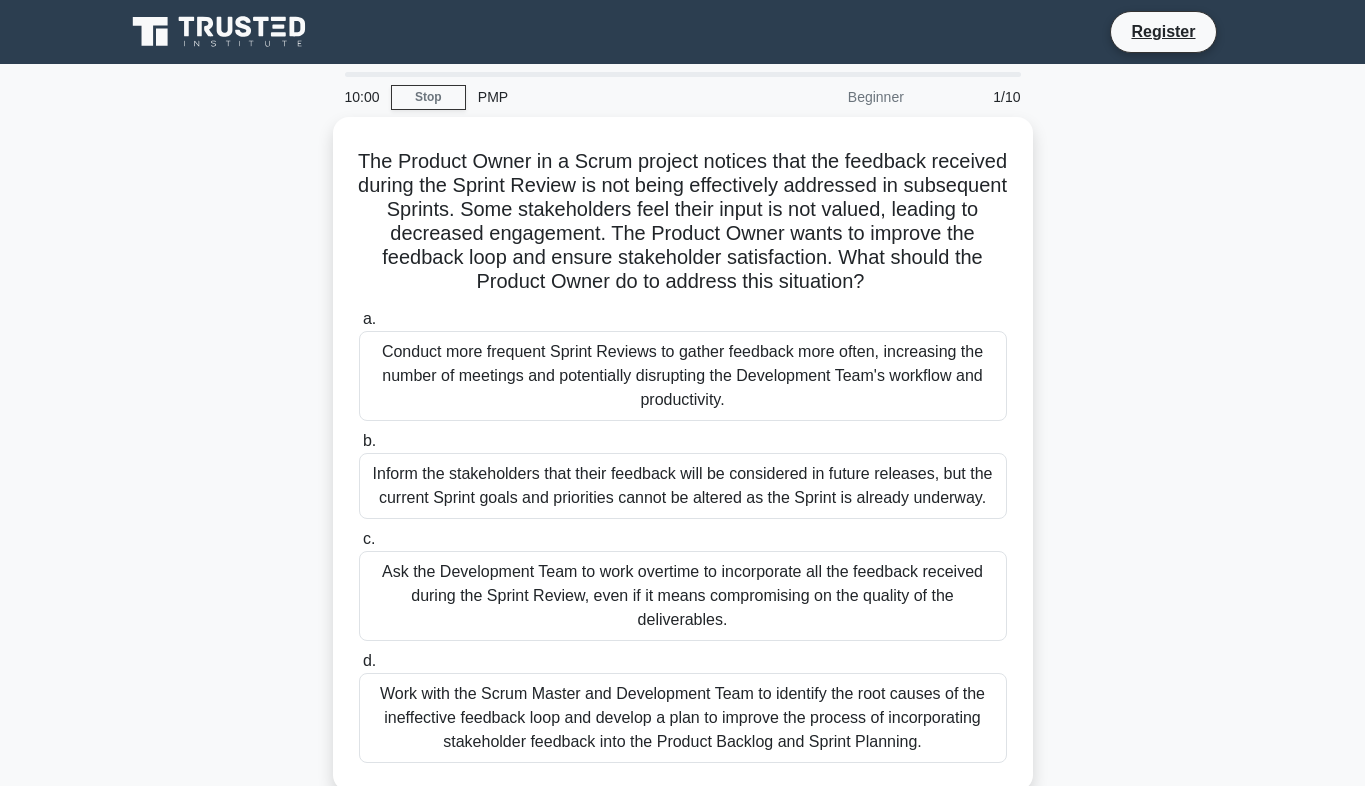 scroll, scrollTop: 0, scrollLeft: 0, axis: both 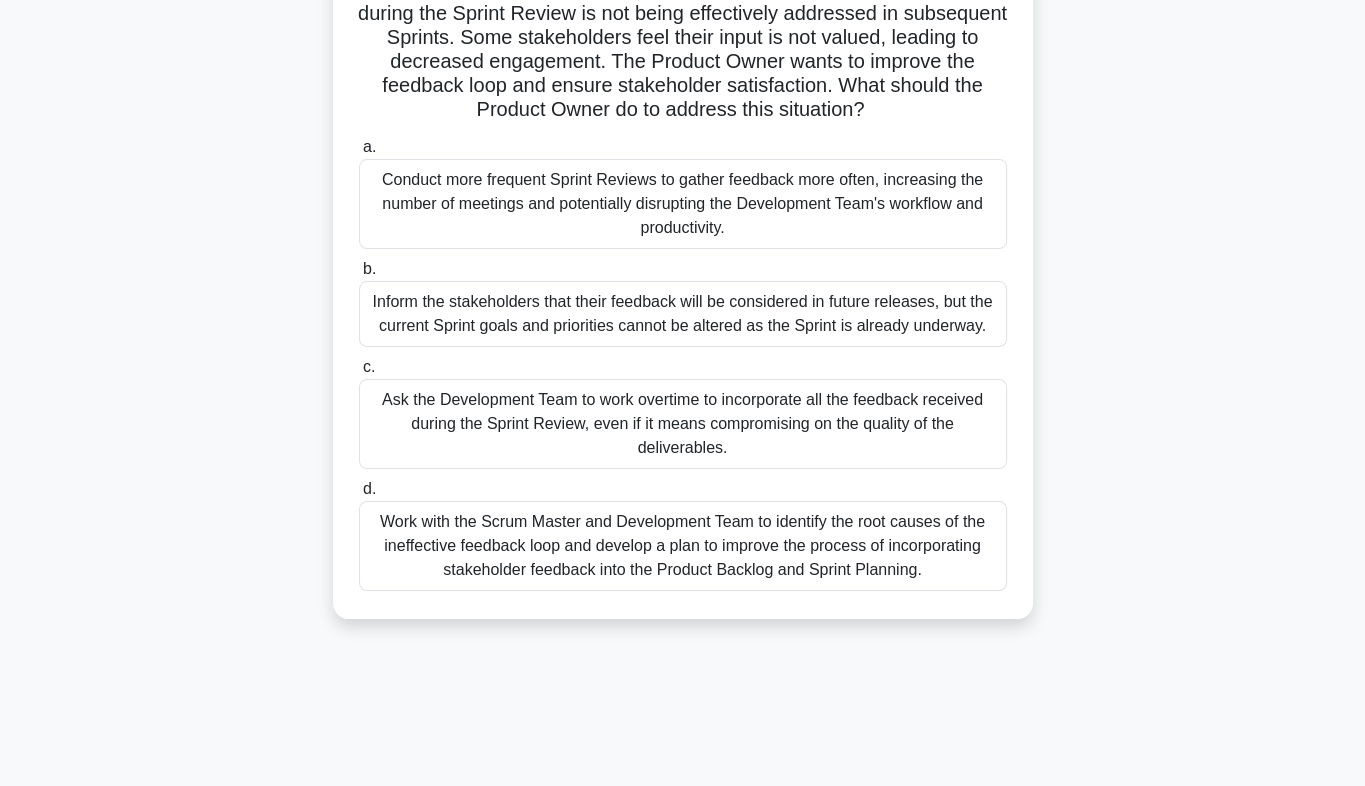 click on "Work with the Scrum Master and Development Team to identify the root causes of the ineffective feedback loop and develop a plan to improve the process of incorporating stakeholder feedback into the Product Backlog and Sprint Planning." at bounding box center (683, 546) 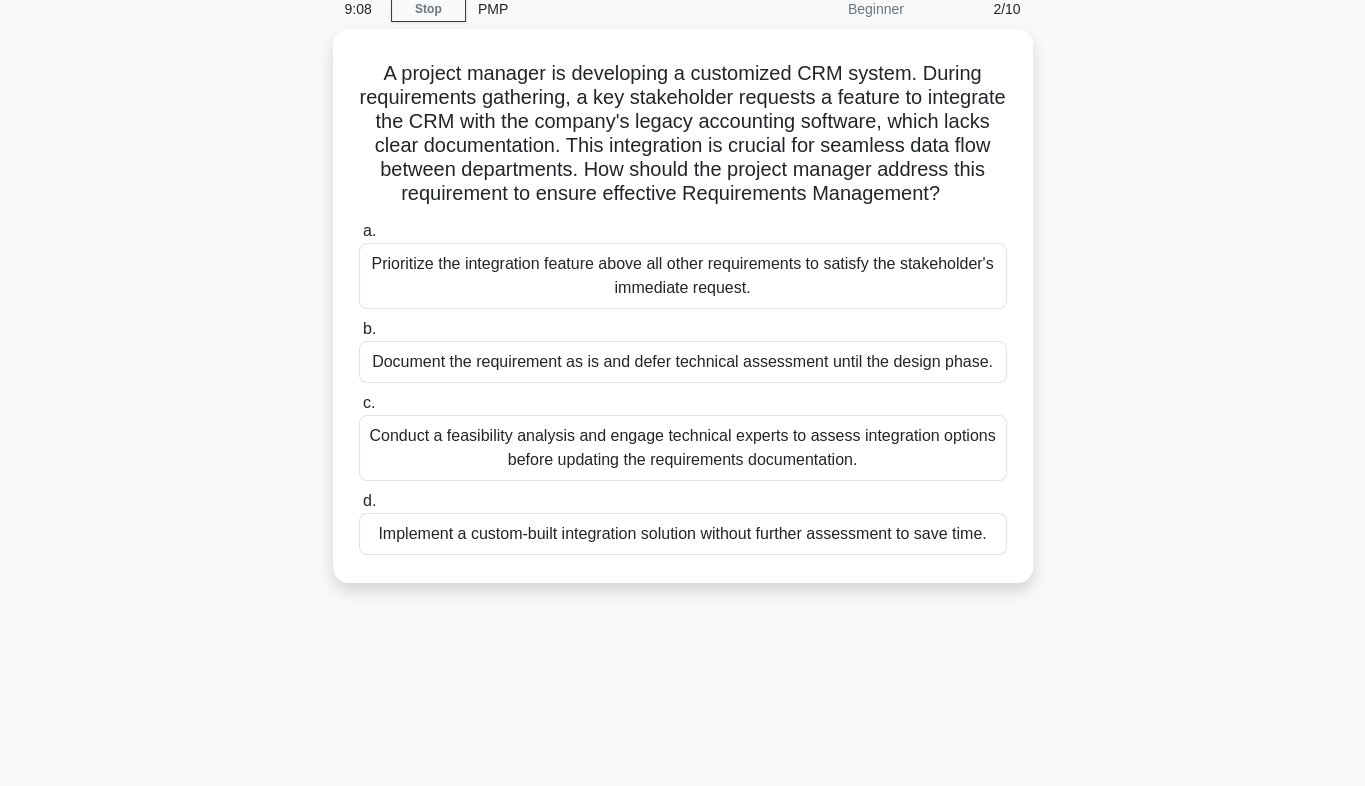 scroll, scrollTop: 0, scrollLeft: 0, axis: both 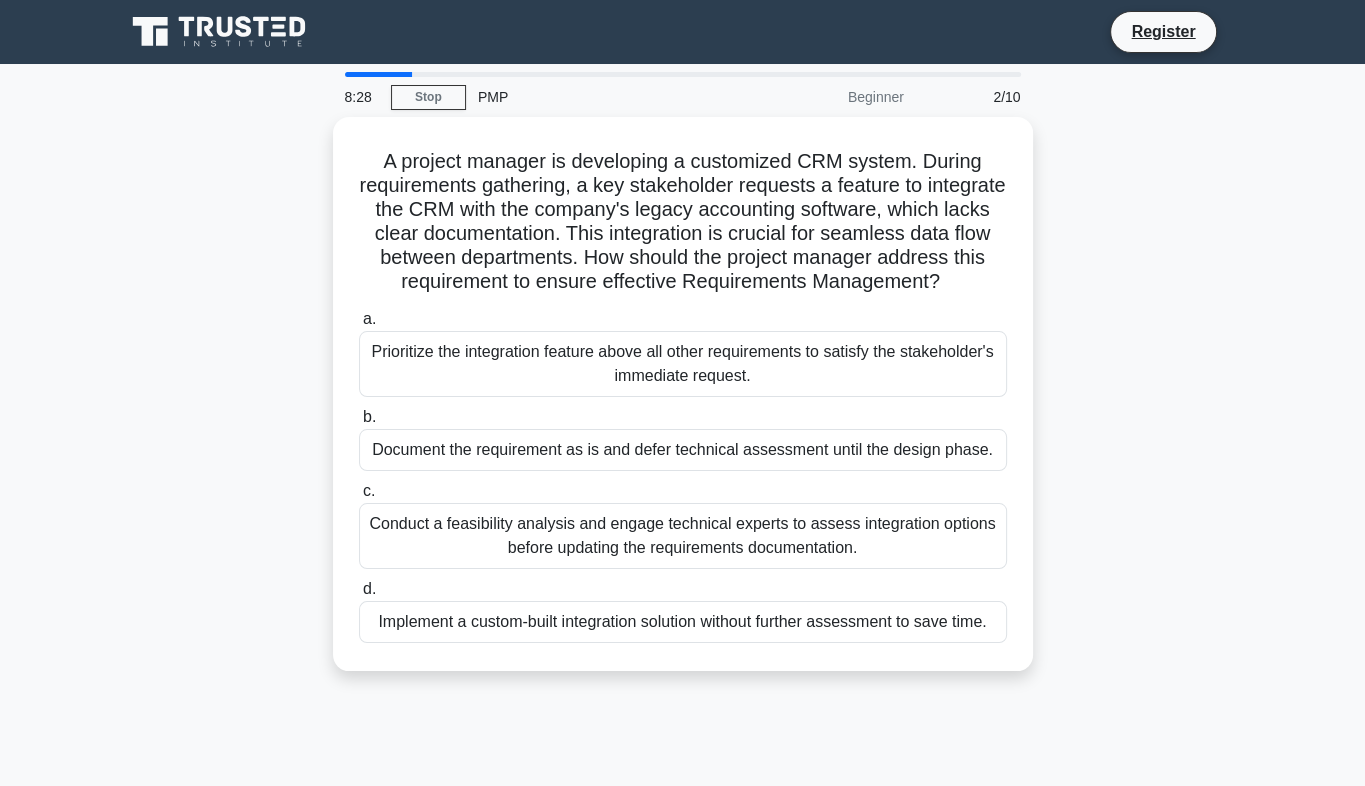 click on "Conduct a feasibility analysis and engage technical experts to assess integration options before updating the requirements documentation." at bounding box center (683, 536) 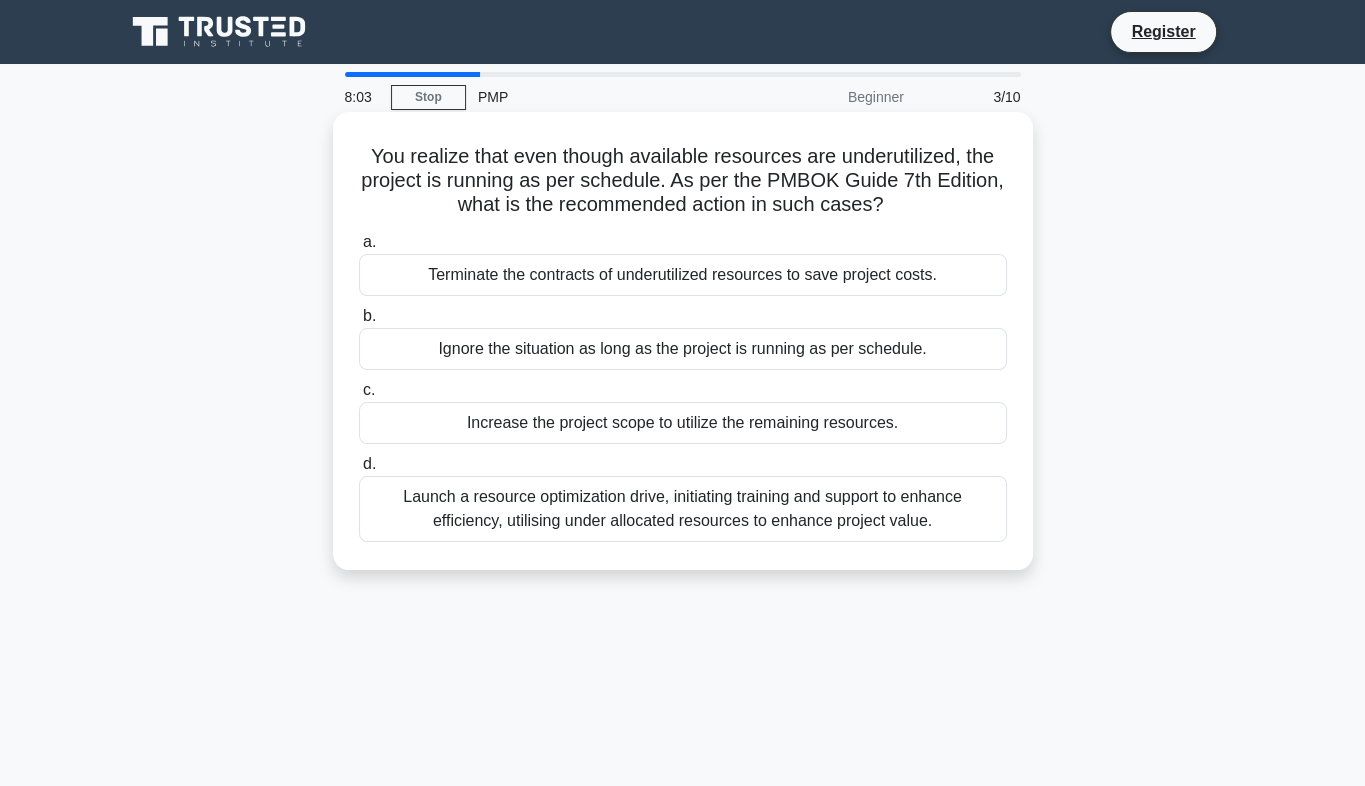 click on "Launch a resource optimization drive, initiating training and support to enhance efficiency, utilising under allocated resources to enhance project value." at bounding box center (683, 509) 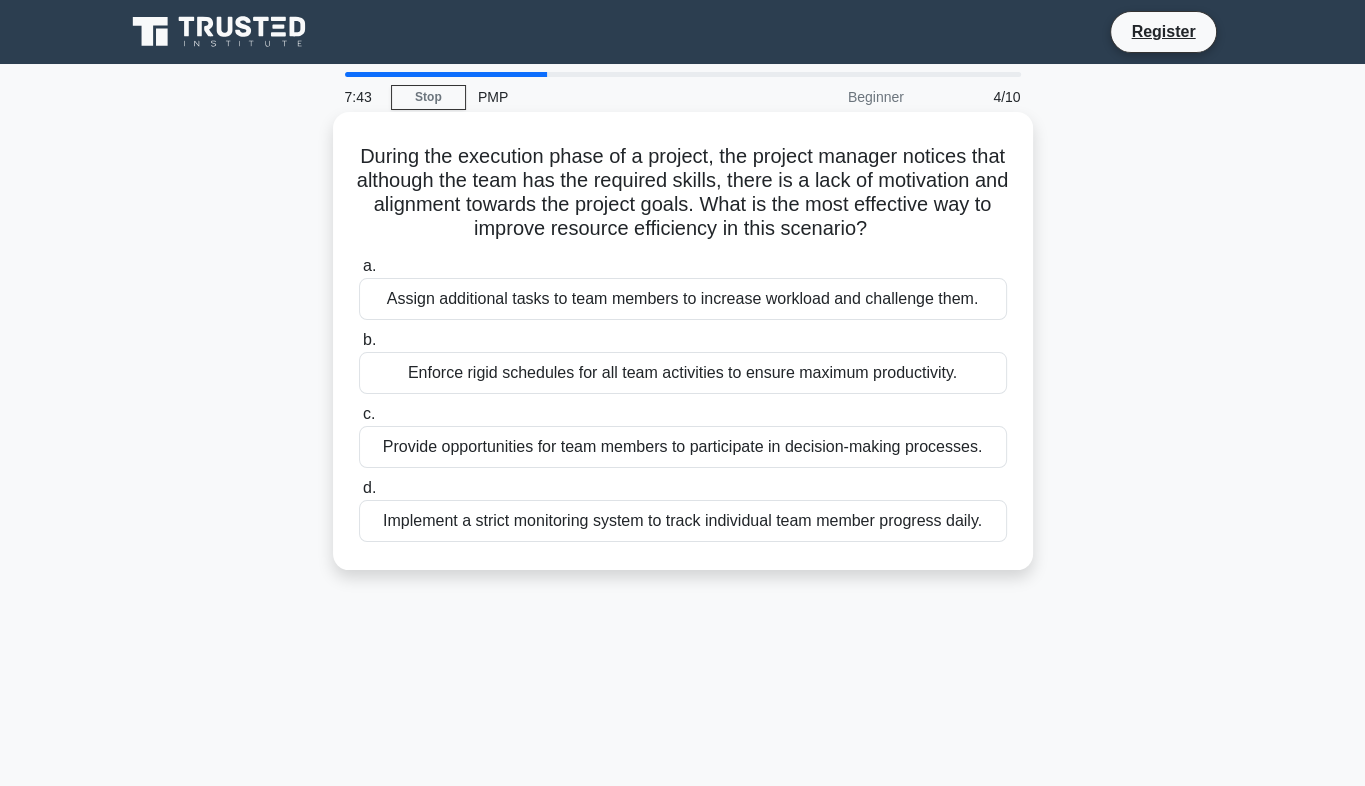 click on "Provide opportunities for team members to participate in decision-making processes." at bounding box center (683, 447) 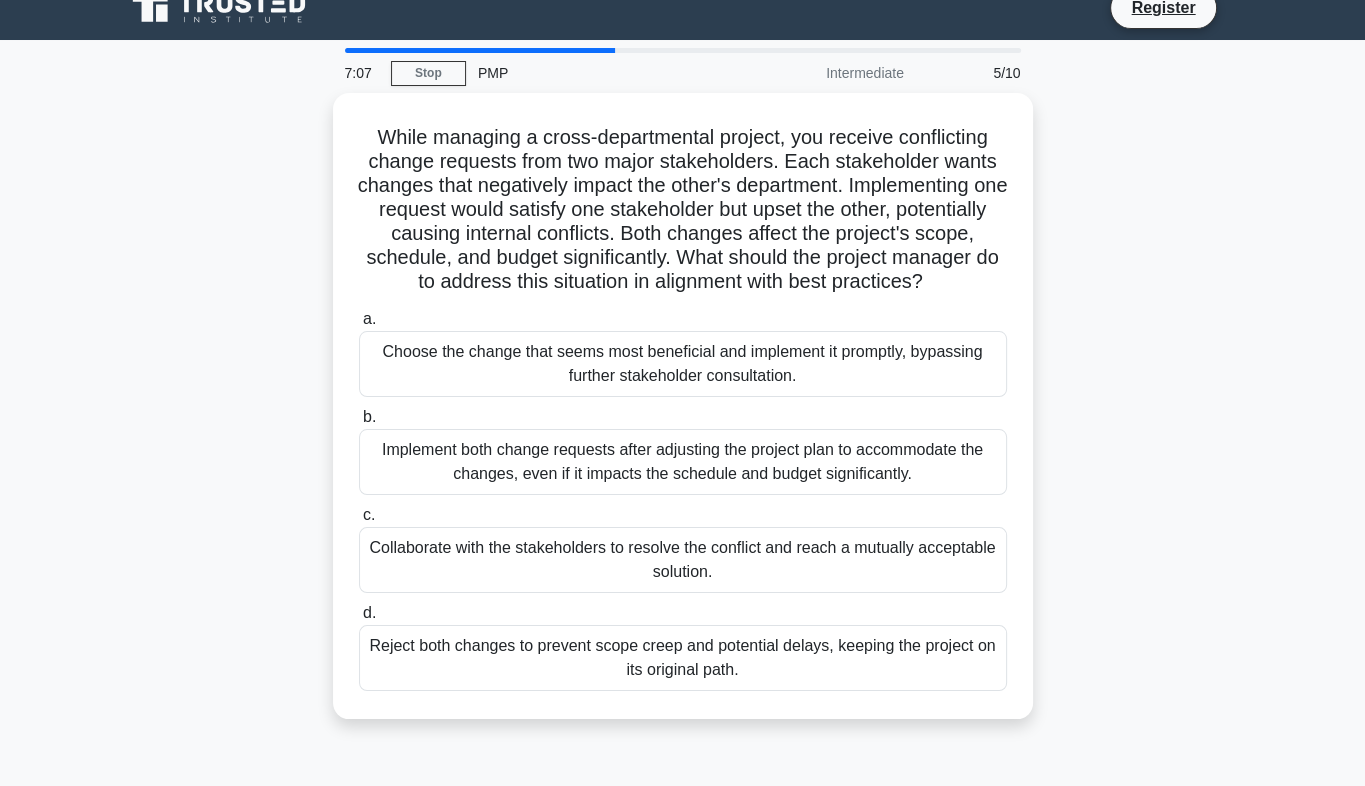 scroll, scrollTop: 24, scrollLeft: 0, axis: vertical 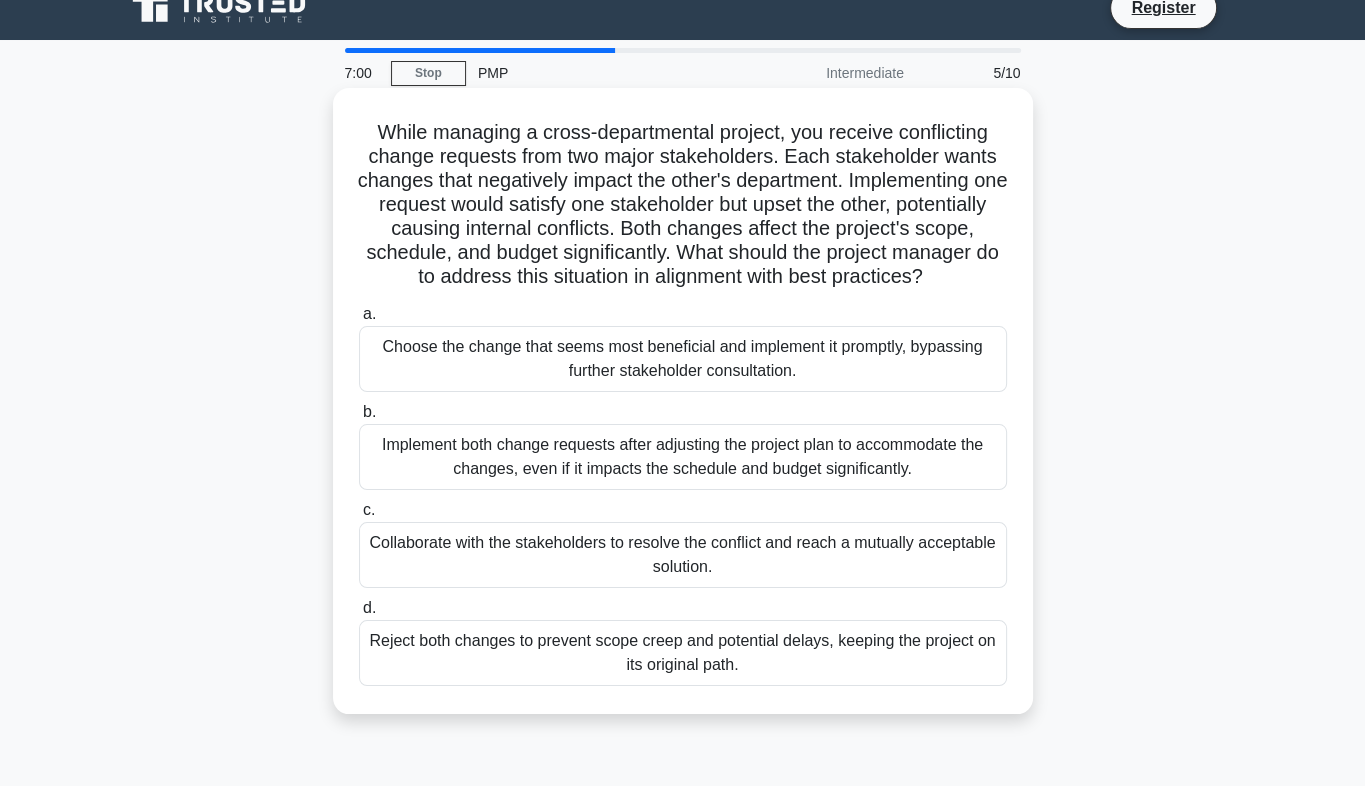 click on "Collaborate with the stakeholders to resolve the conflict and reach a mutually acceptable solution." at bounding box center (683, 555) 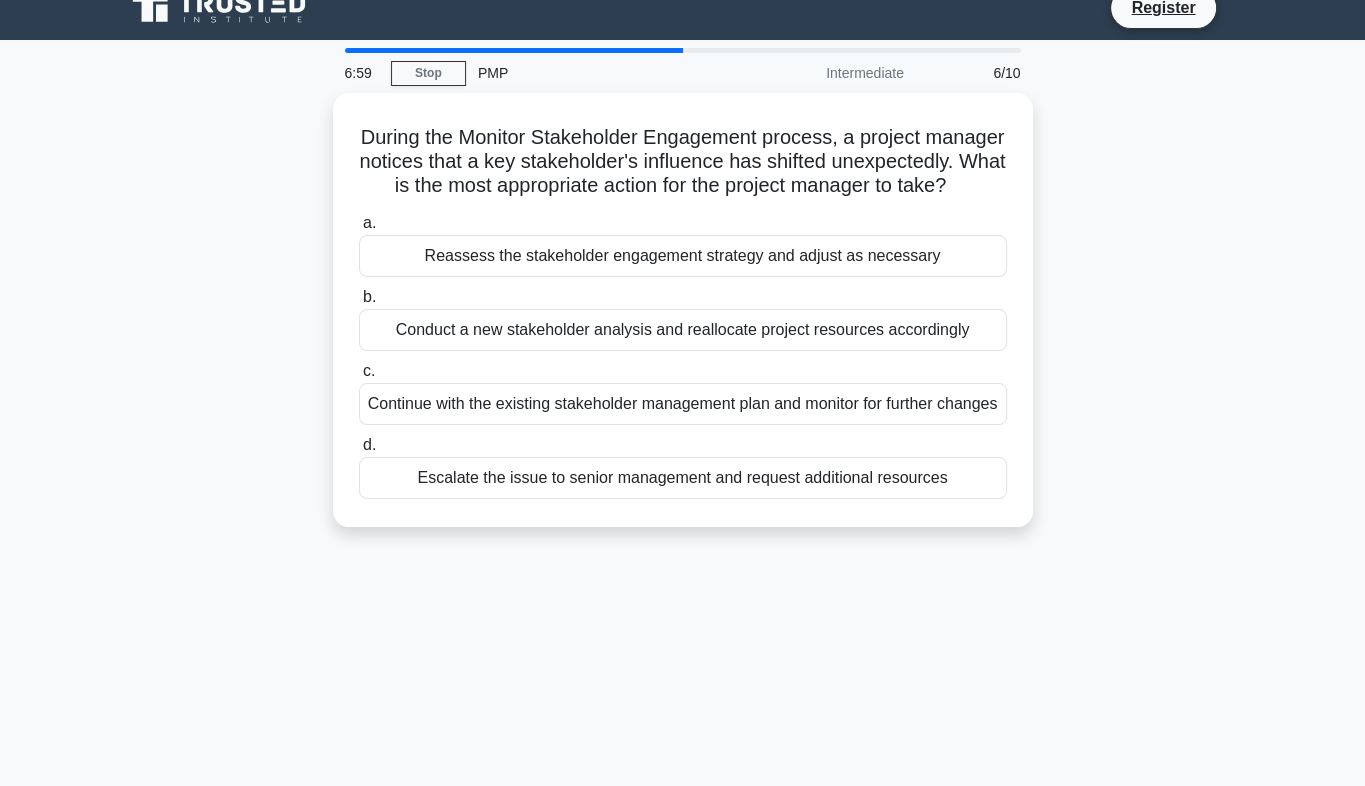 scroll, scrollTop: 0, scrollLeft: 0, axis: both 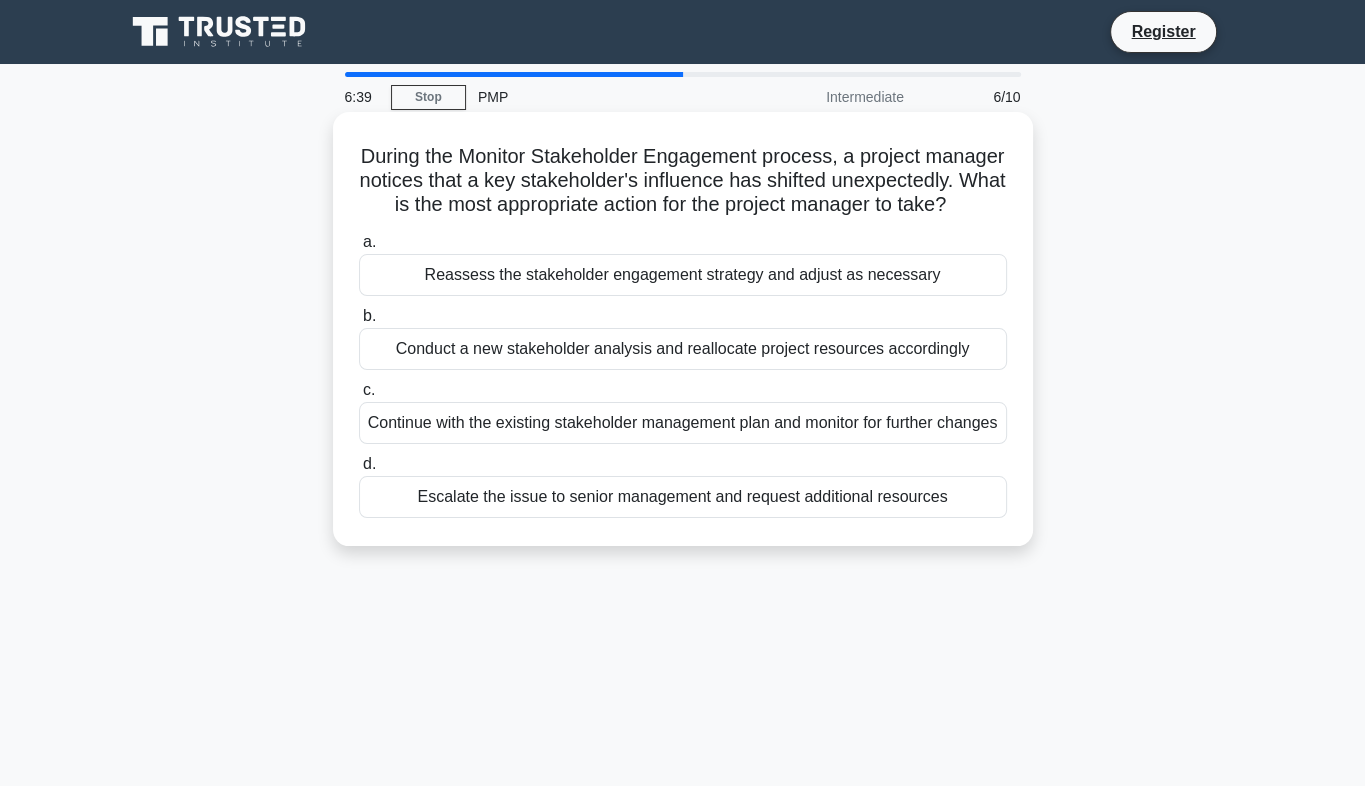 click on "Escalate the issue to senior management and request additional resources" at bounding box center [683, 497] 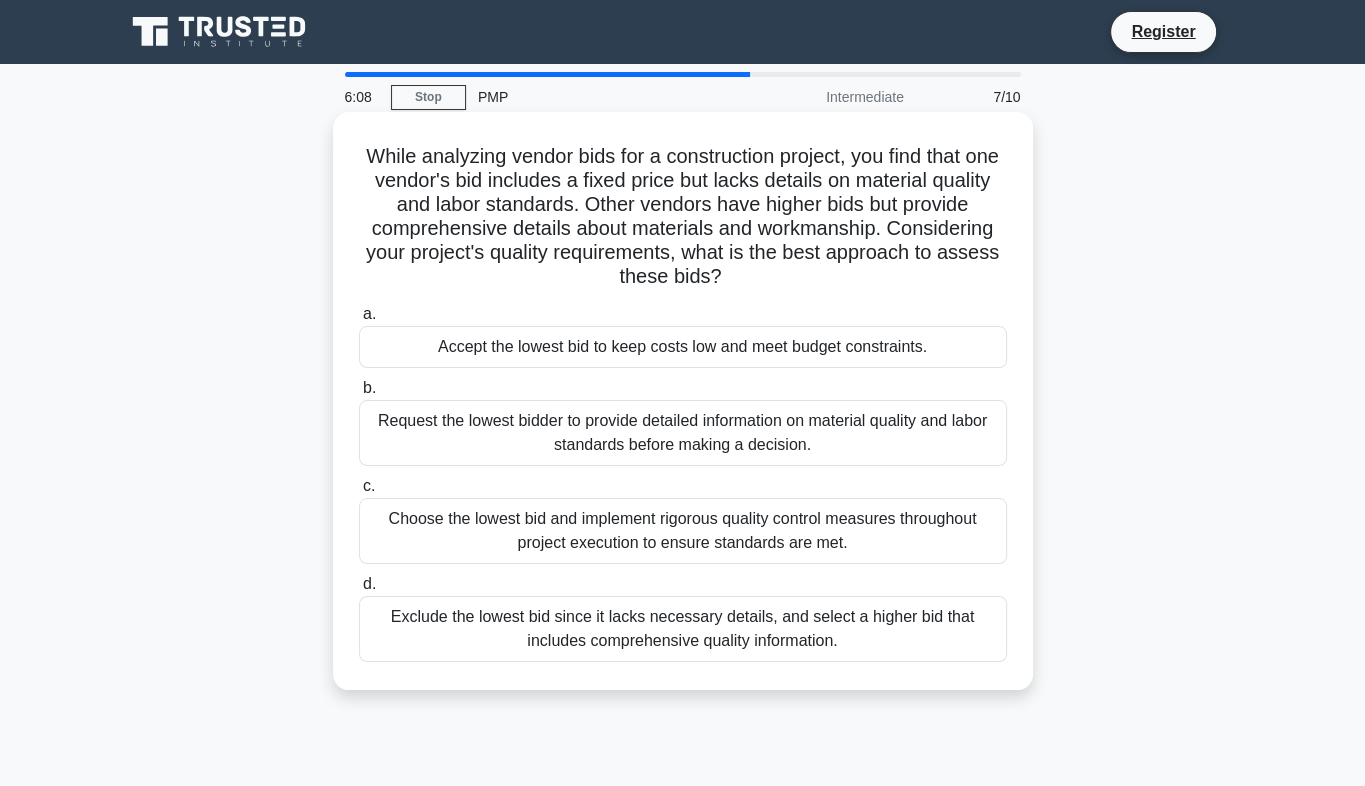 click on "Request the lowest bidder to provide detailed information on material quality and labor standards before making a decision." at bounding box center [683, 433] 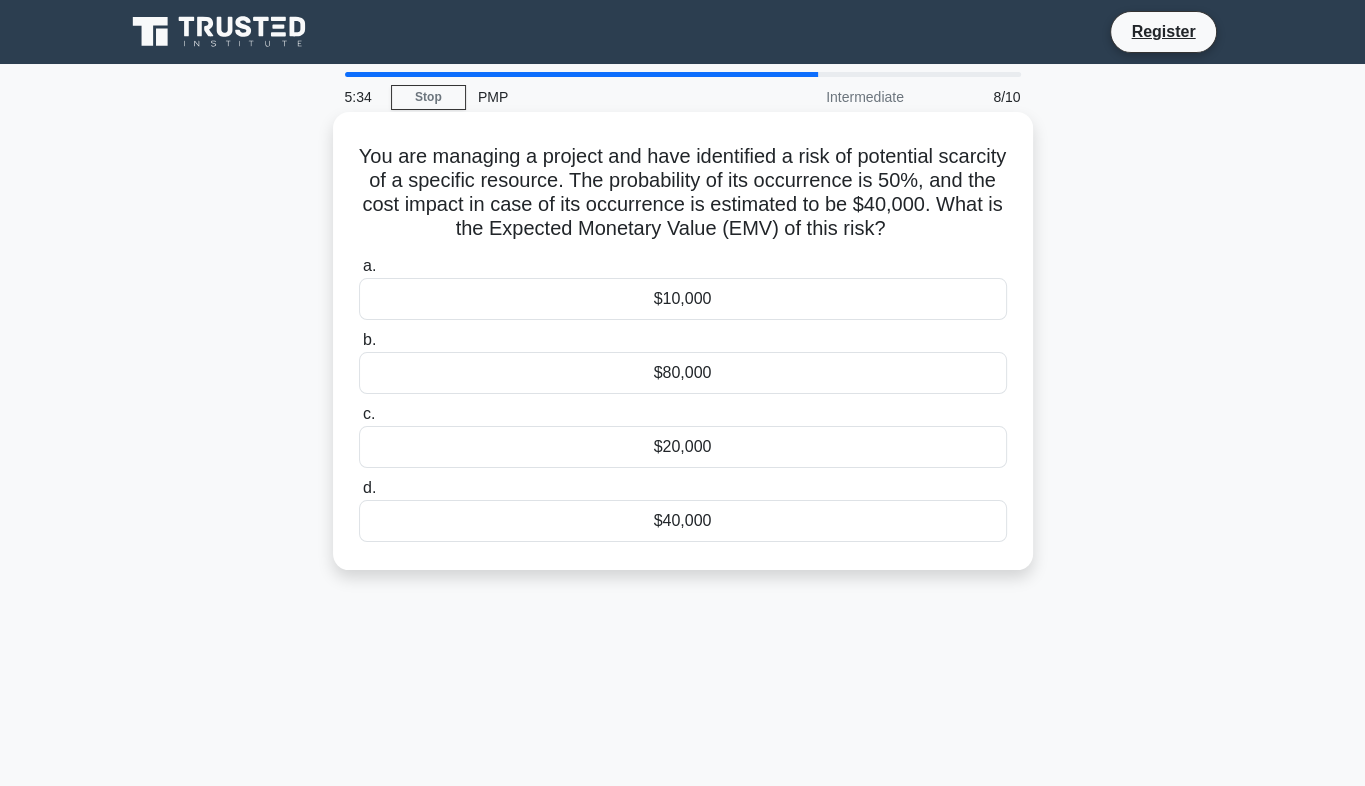 click on "$40,000" at bounding box center [683, 521] 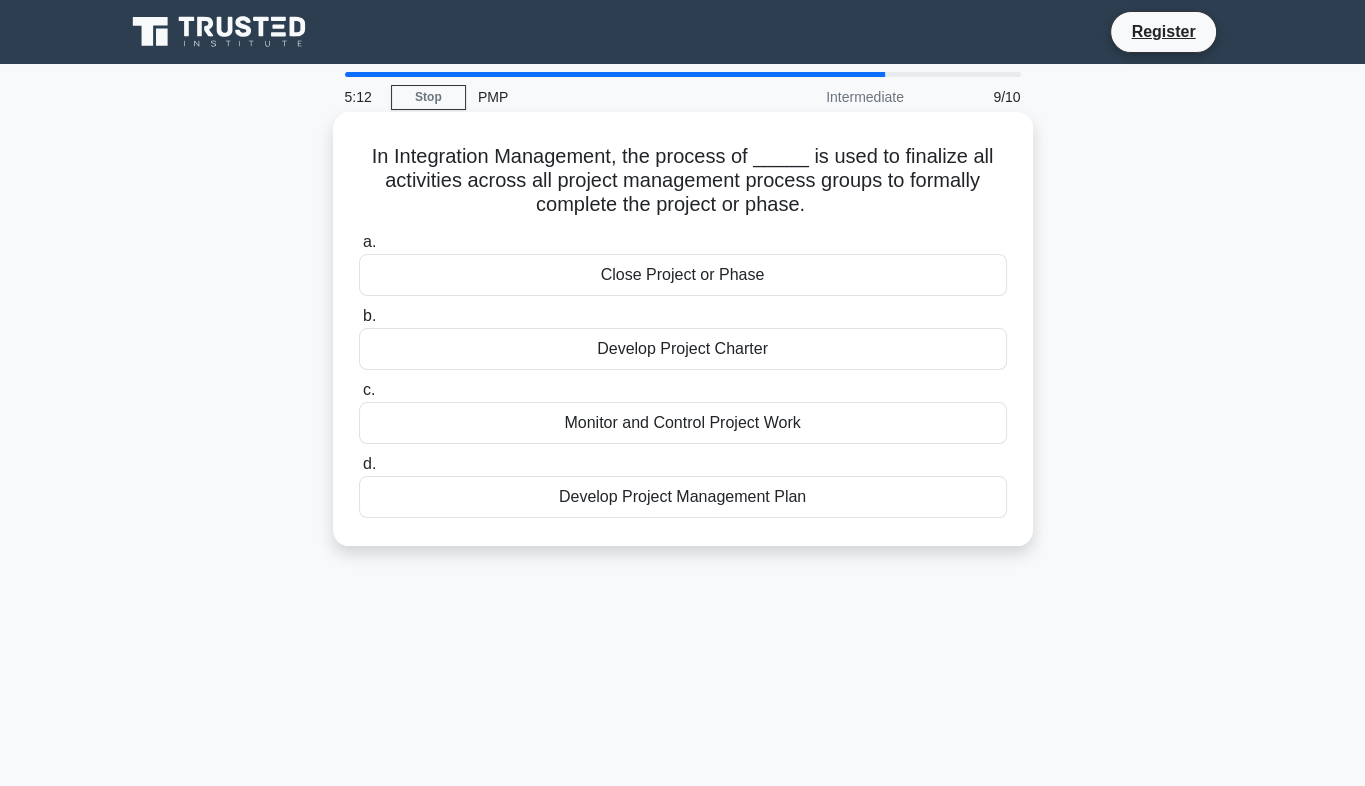 click on "Monitor and Control Project Work" at bounding box center (683, 423) 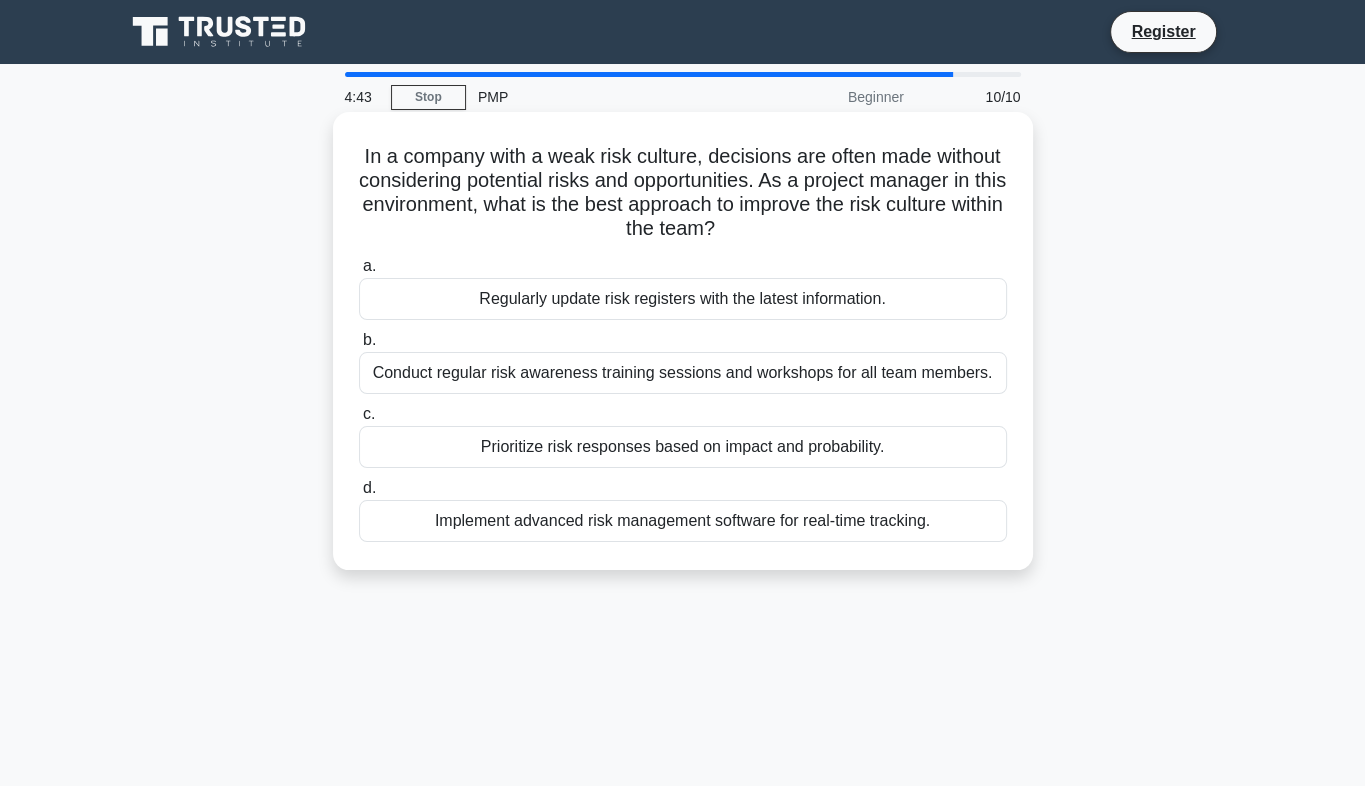 click on "Conduct regular risk awareness training sessions and workshops for all team members." at bounding box center (683, 373) 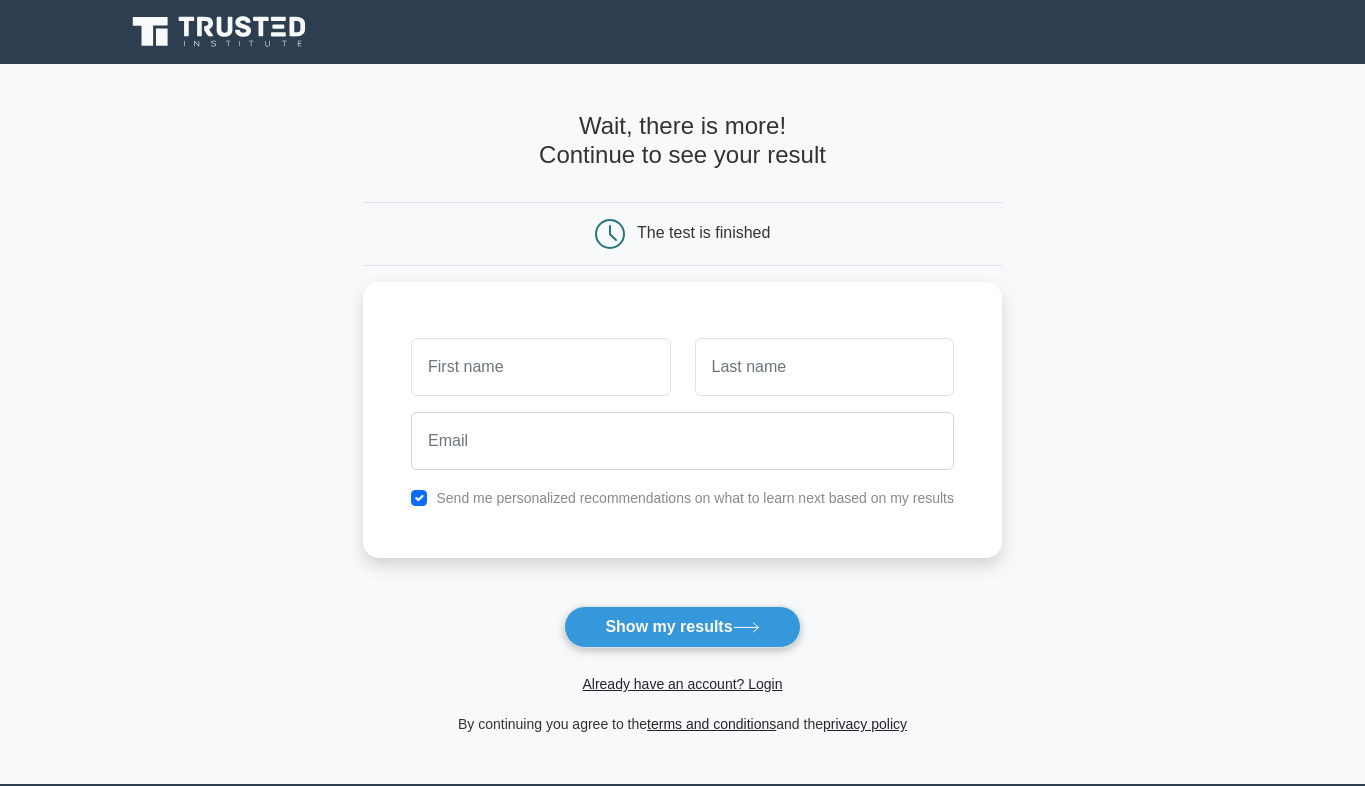 scroll, scrollTop: 0, scrollLeft: 0, axis: both 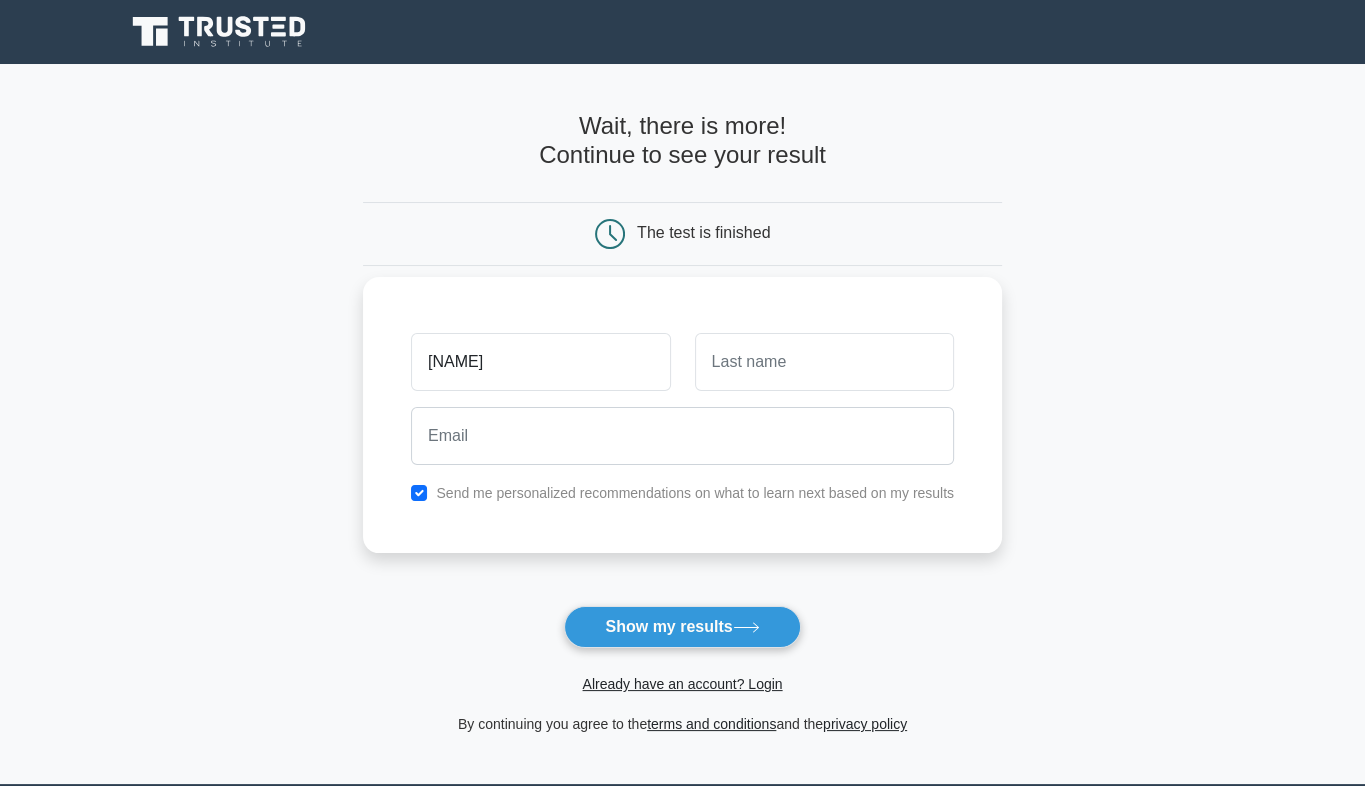 type on "[NAME] [LAST]" 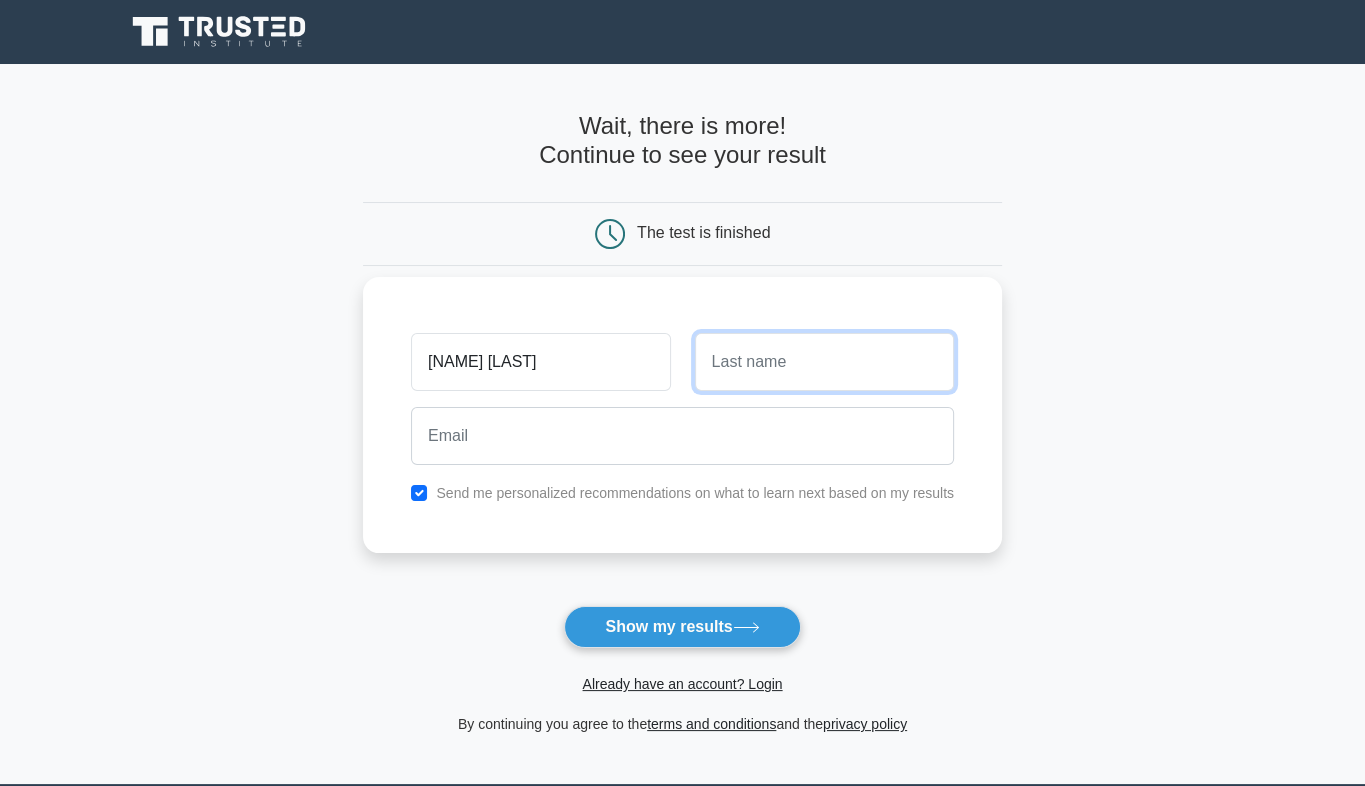 click at bounding box center (824, 362) 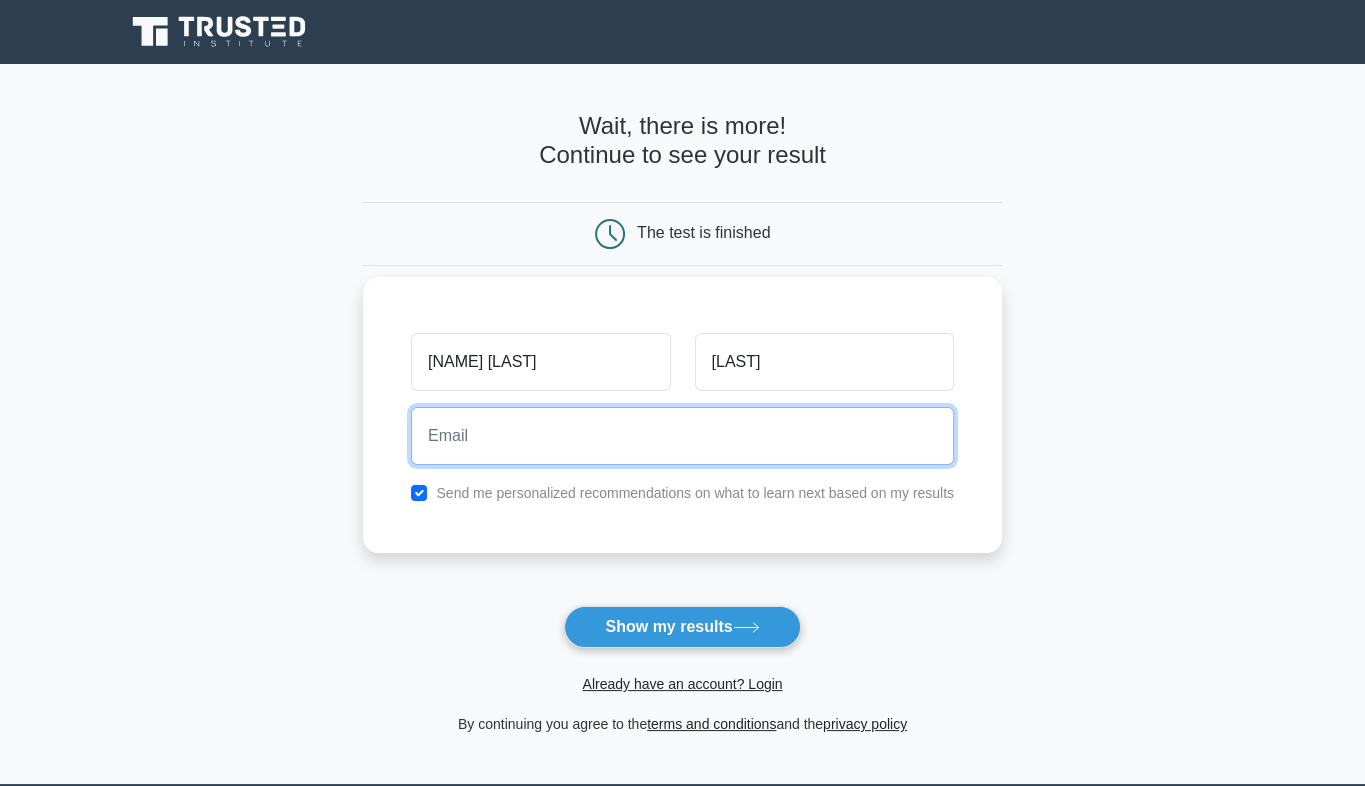 click at bounding box center (682, 436) 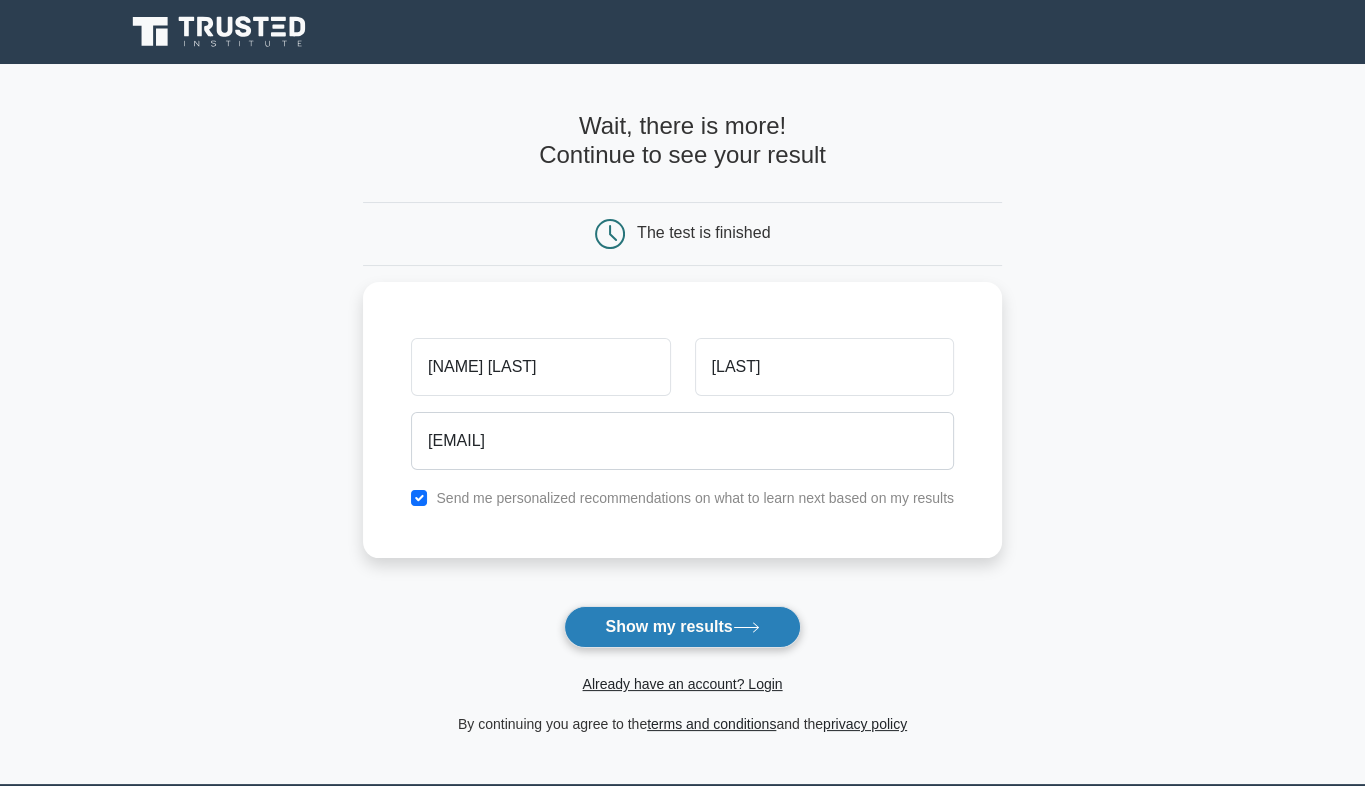 click on "Show my results" at bounding box center [682, 627] 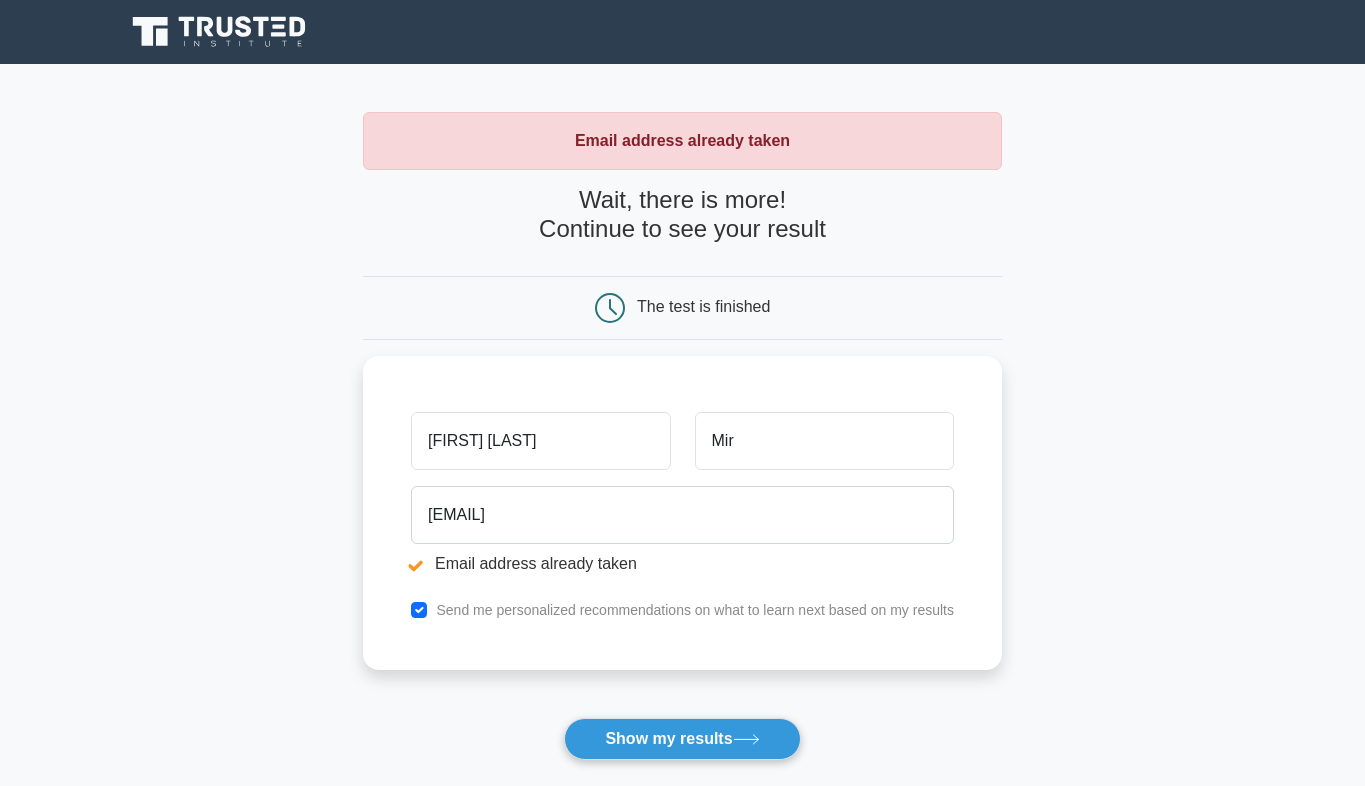 scroll, scrollTop: 0, scrollLeft: 0, axis: both 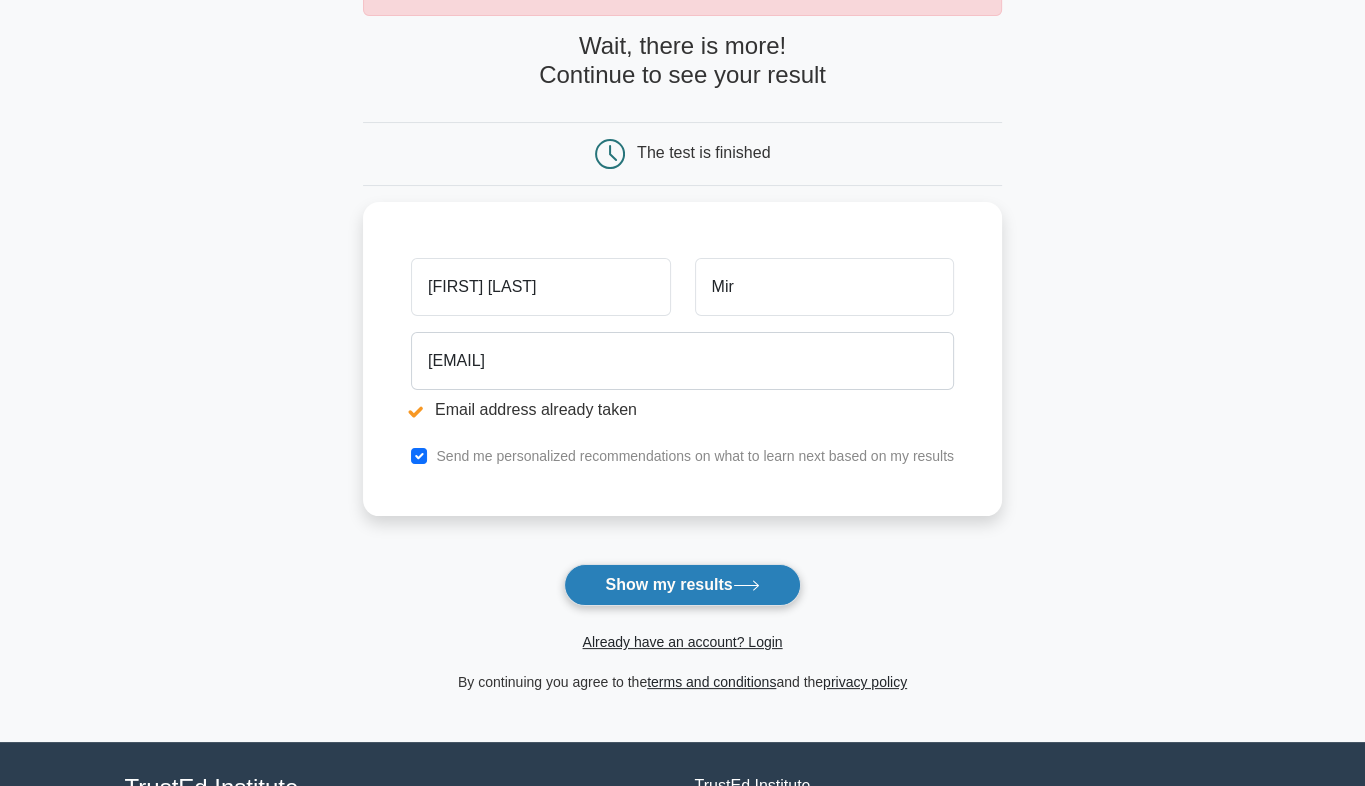 click on "Show my results" at bounding box center (682, 585) 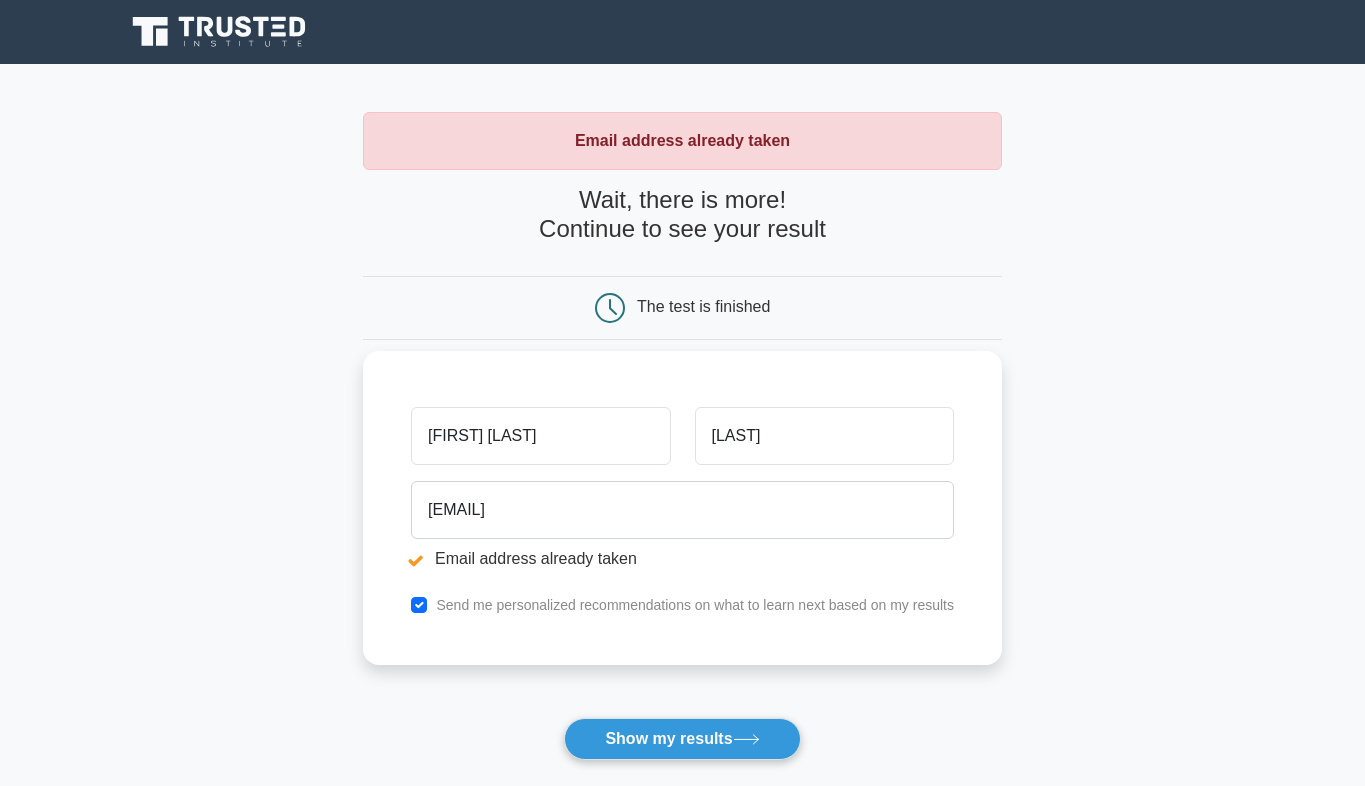 scroll, scrollTop: 0, scrollLeft: 0, axis: both 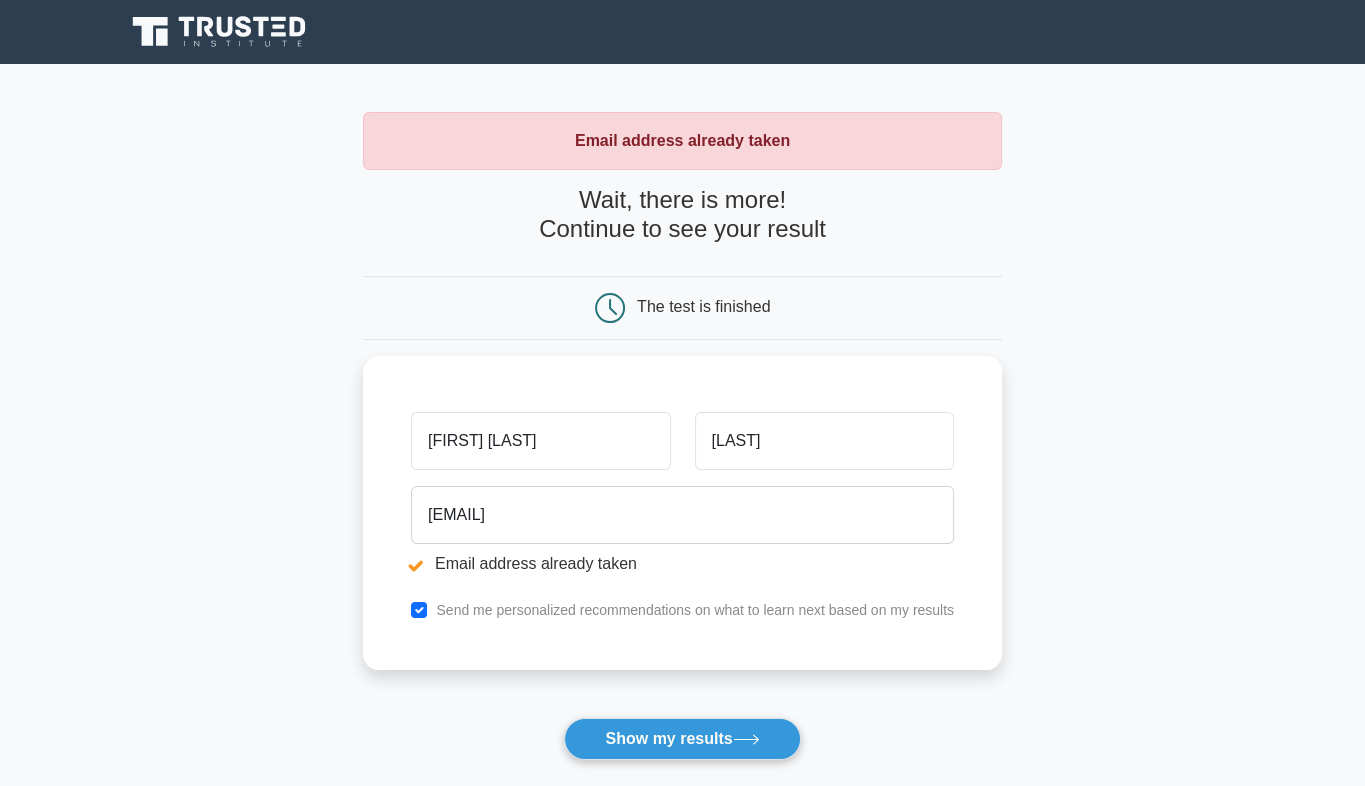 click on "The test is finished" at bounding box center (683, 308) 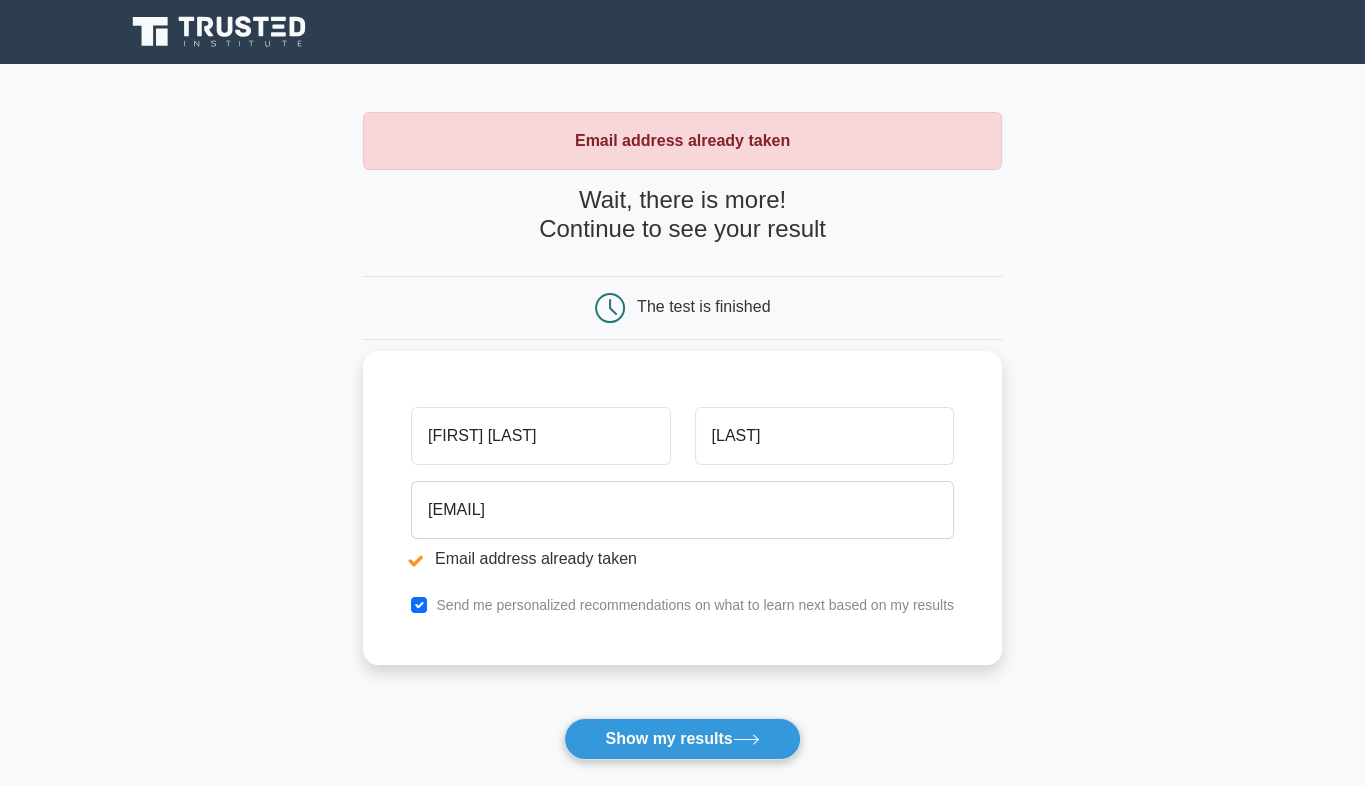 click on "Email address already taken" at bounding box center (682, 559) 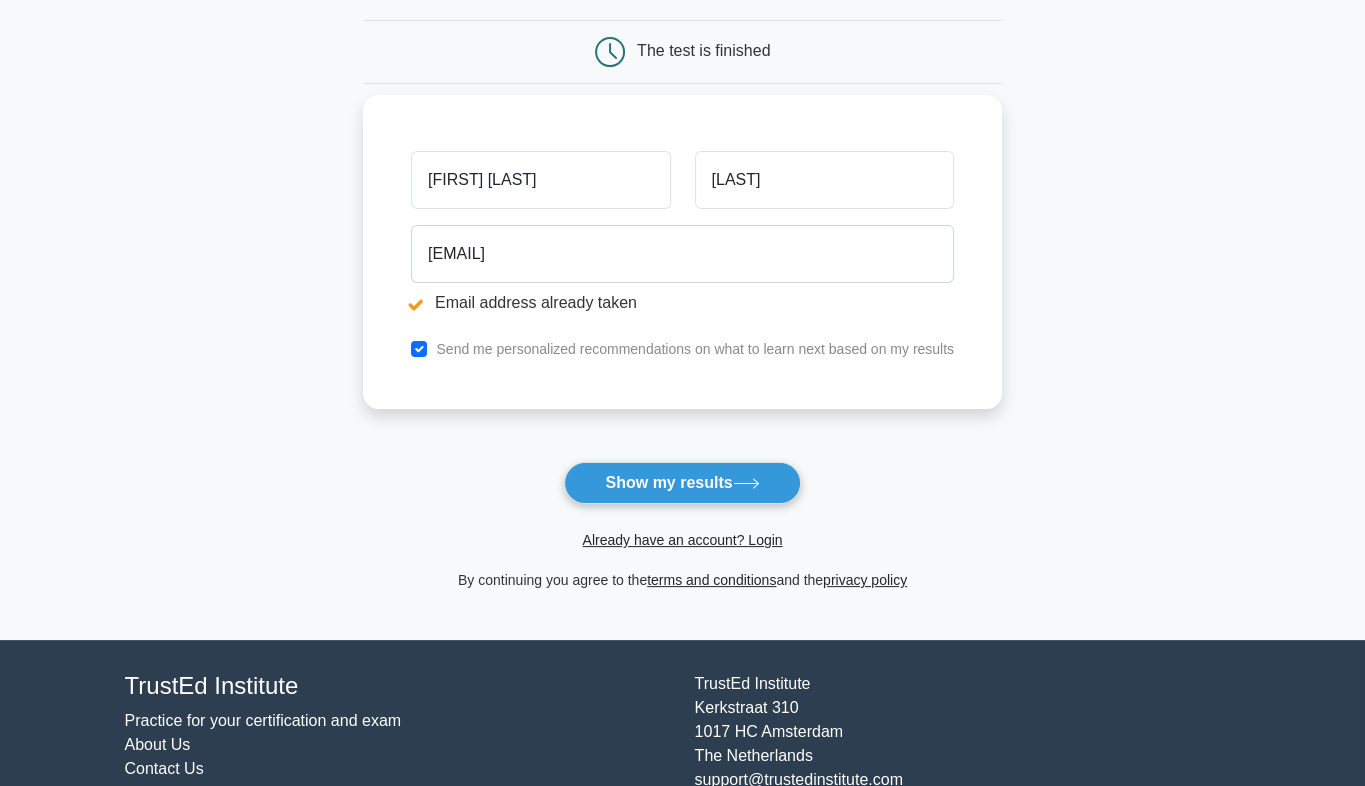 scroll, scrollTop: 259, scrollLeft: 0, axis: vertical 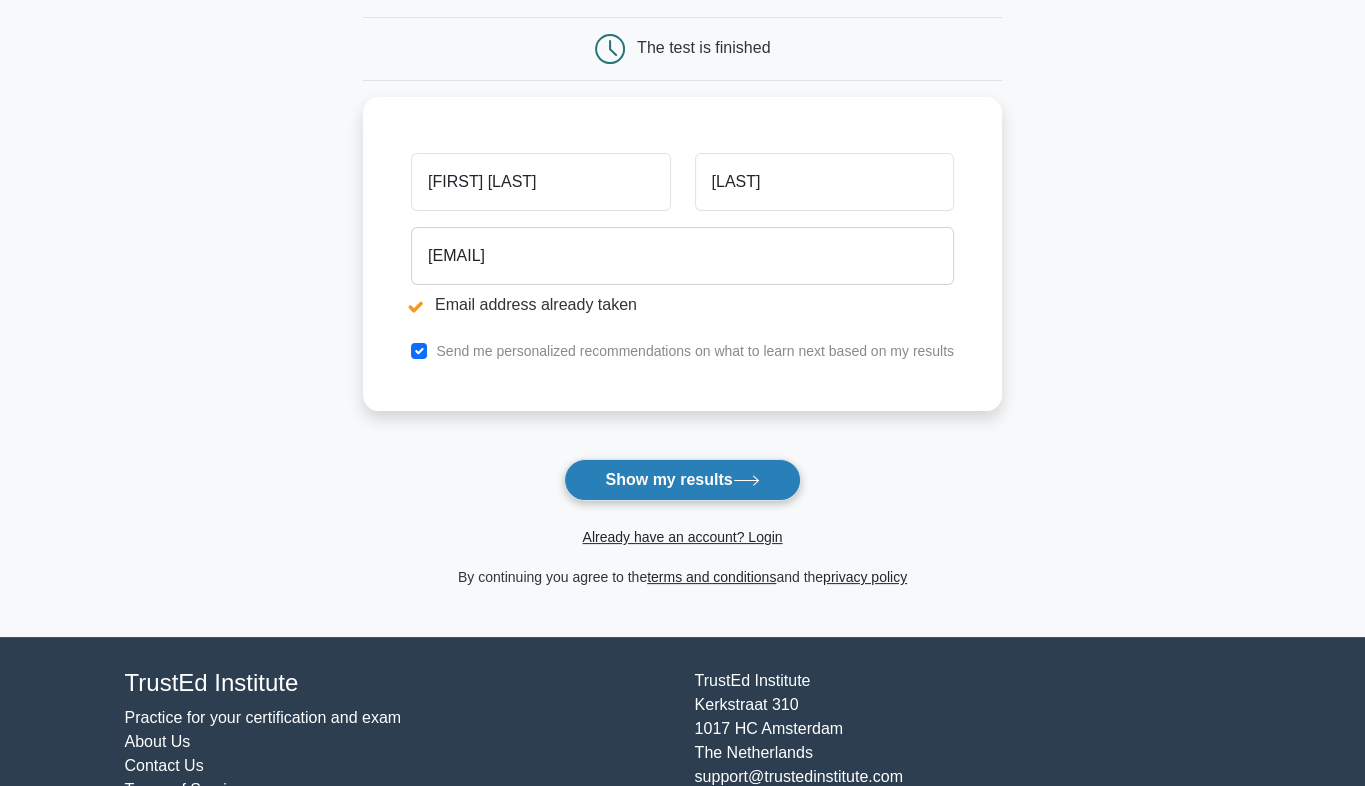 click on "Show my results" at bounding box center (682, 480) 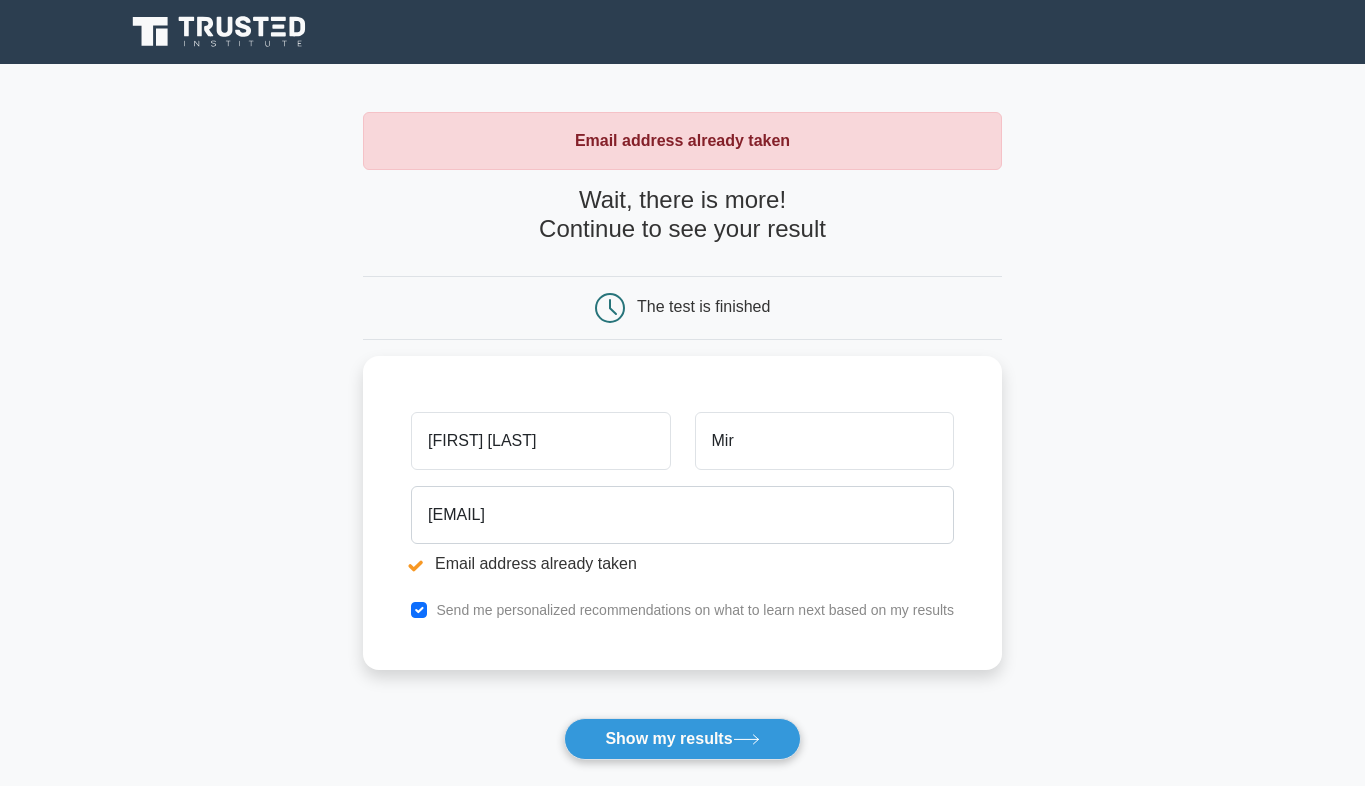 scroll, scrollTop: 0, scrollLeft: 0, axis: both 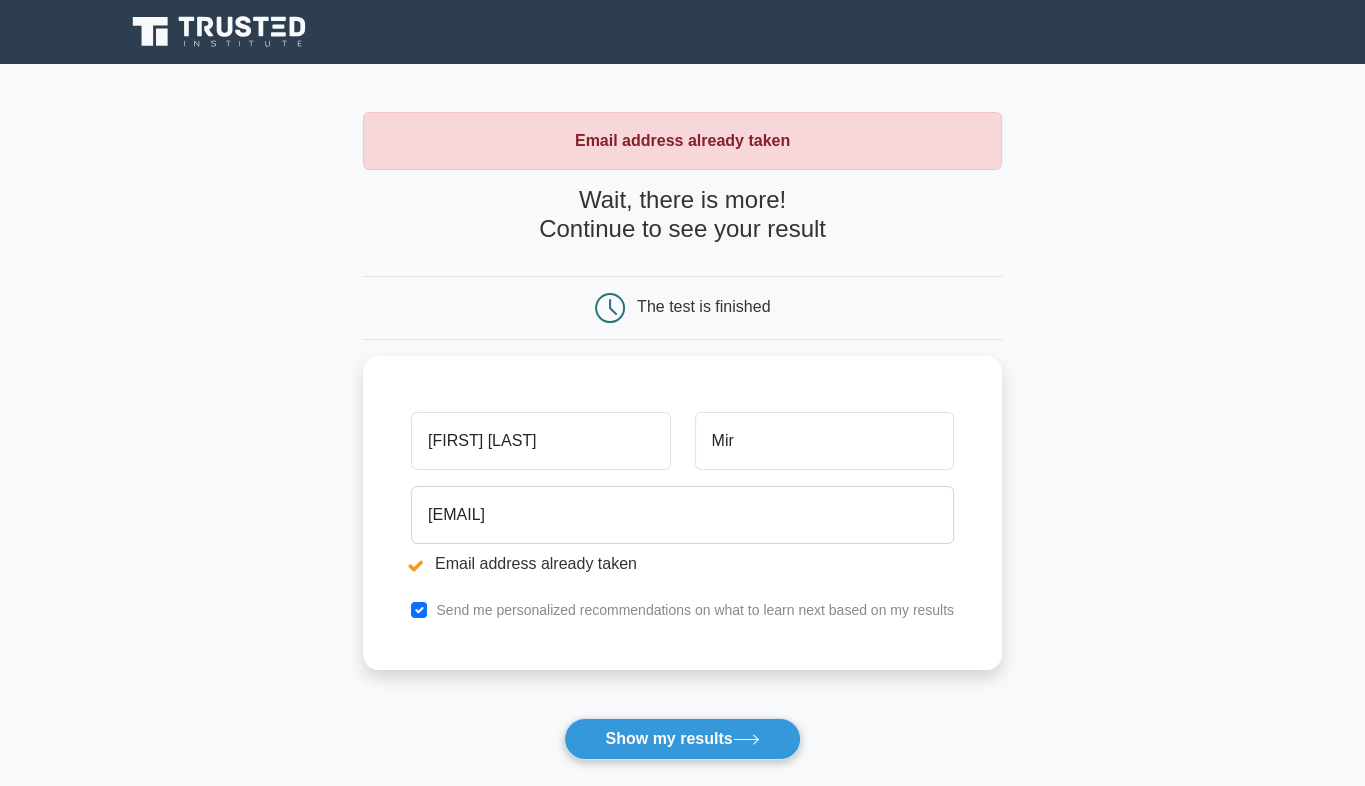 click on "Email address already taken
Wait, there is more! Continue to see your result
The test is finished
[NAME]" at bounding box center (682, 480) 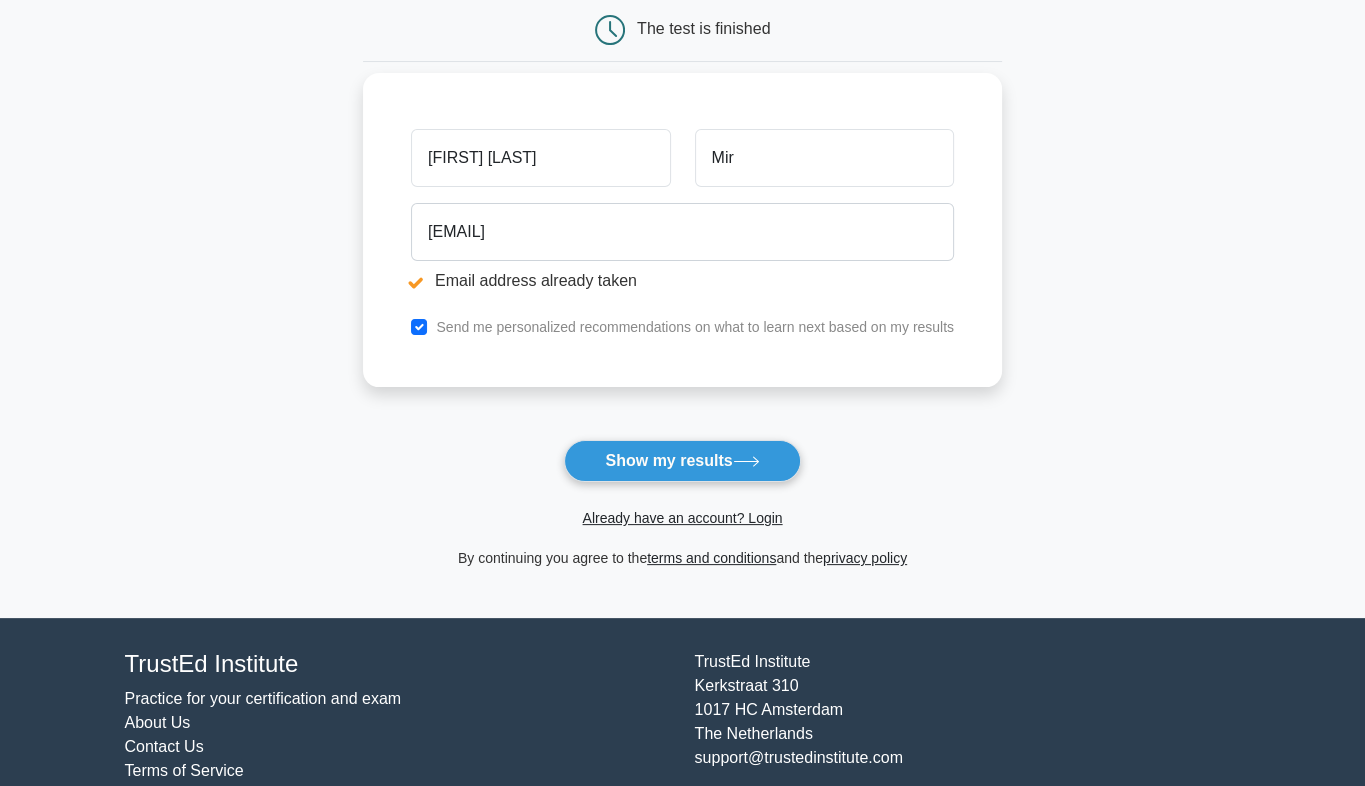scroll, scrollTop: 329, scrollLeft: 0, axis: vertical 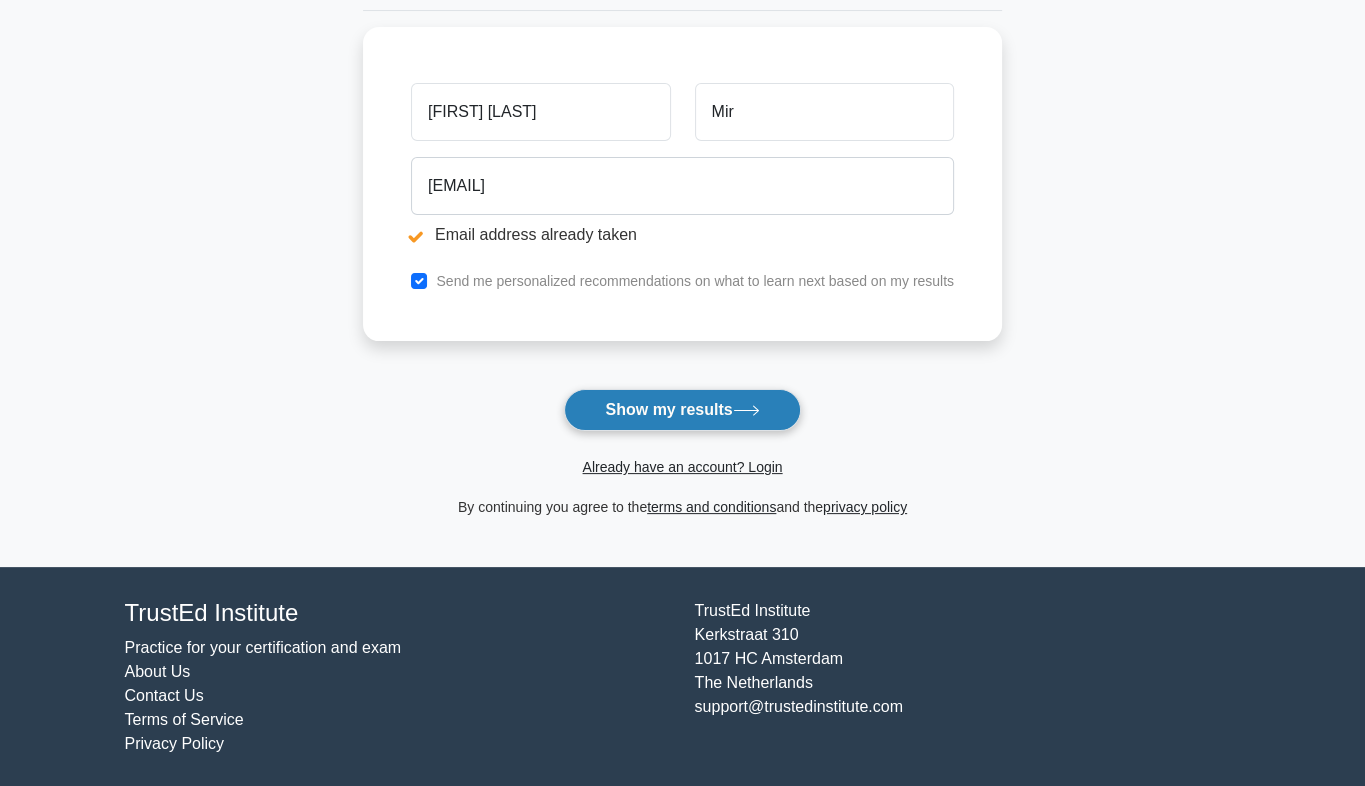 click on "Show my results" at bounding box center [682, 410] 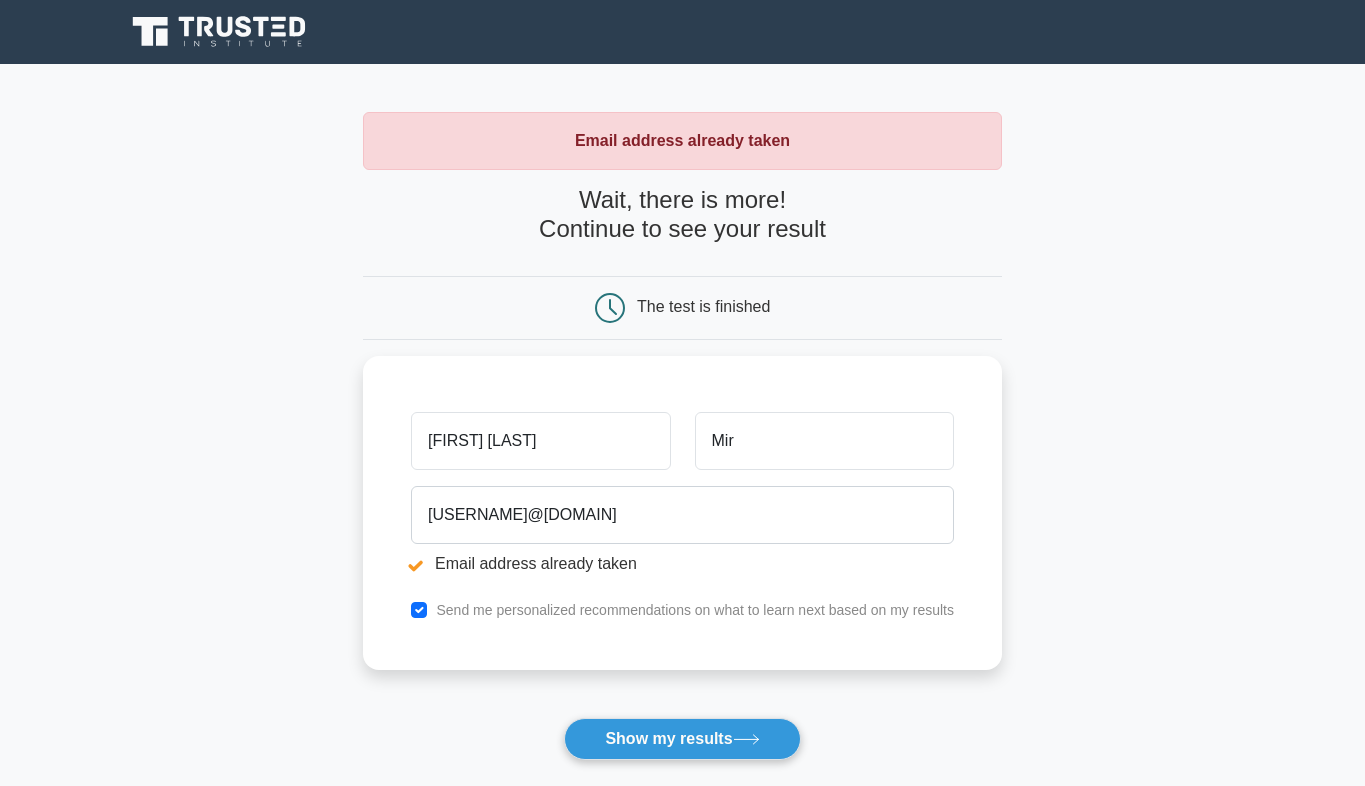 scroll, scrollTop: 0, scrollLeft: 0, axis: both 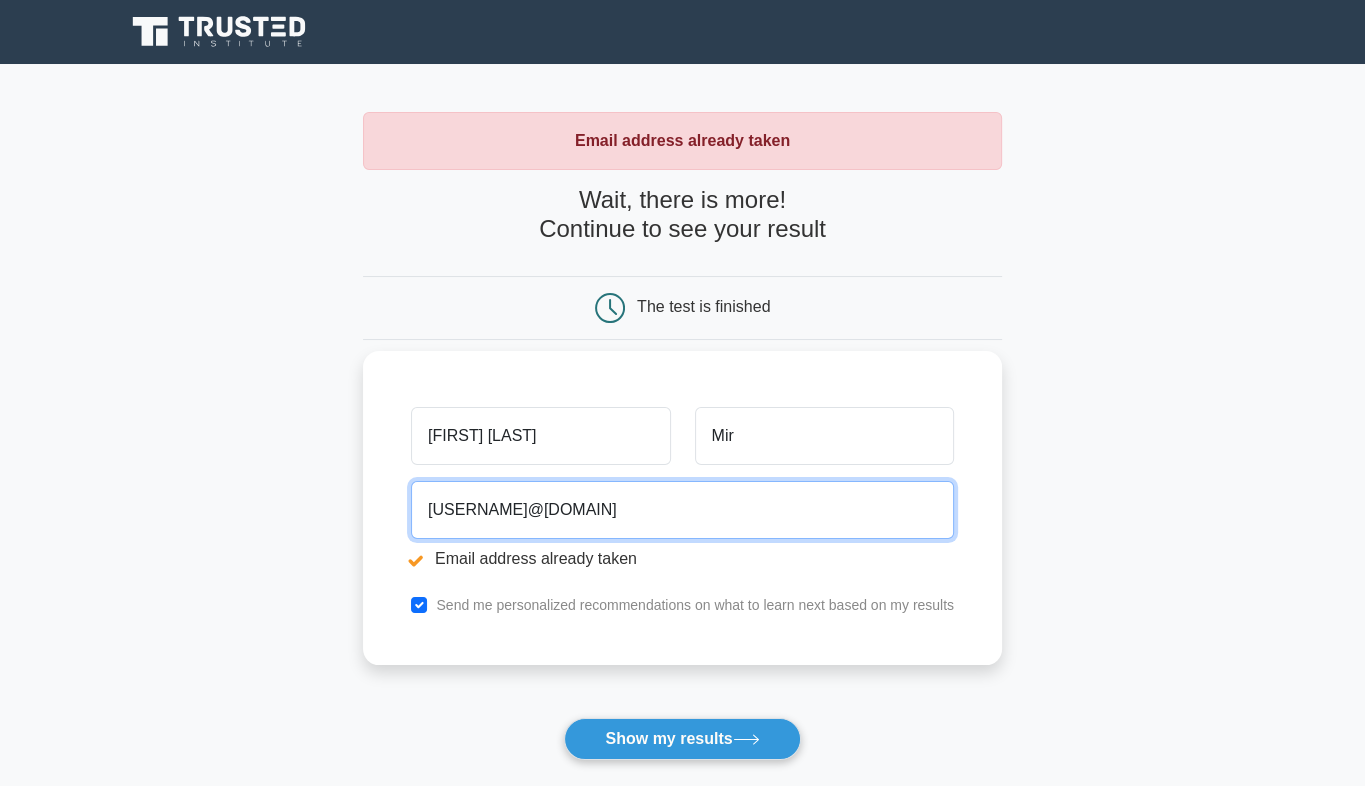 click on "mudasir.mir2010@gmail.com" at bounding box center (682, 510) 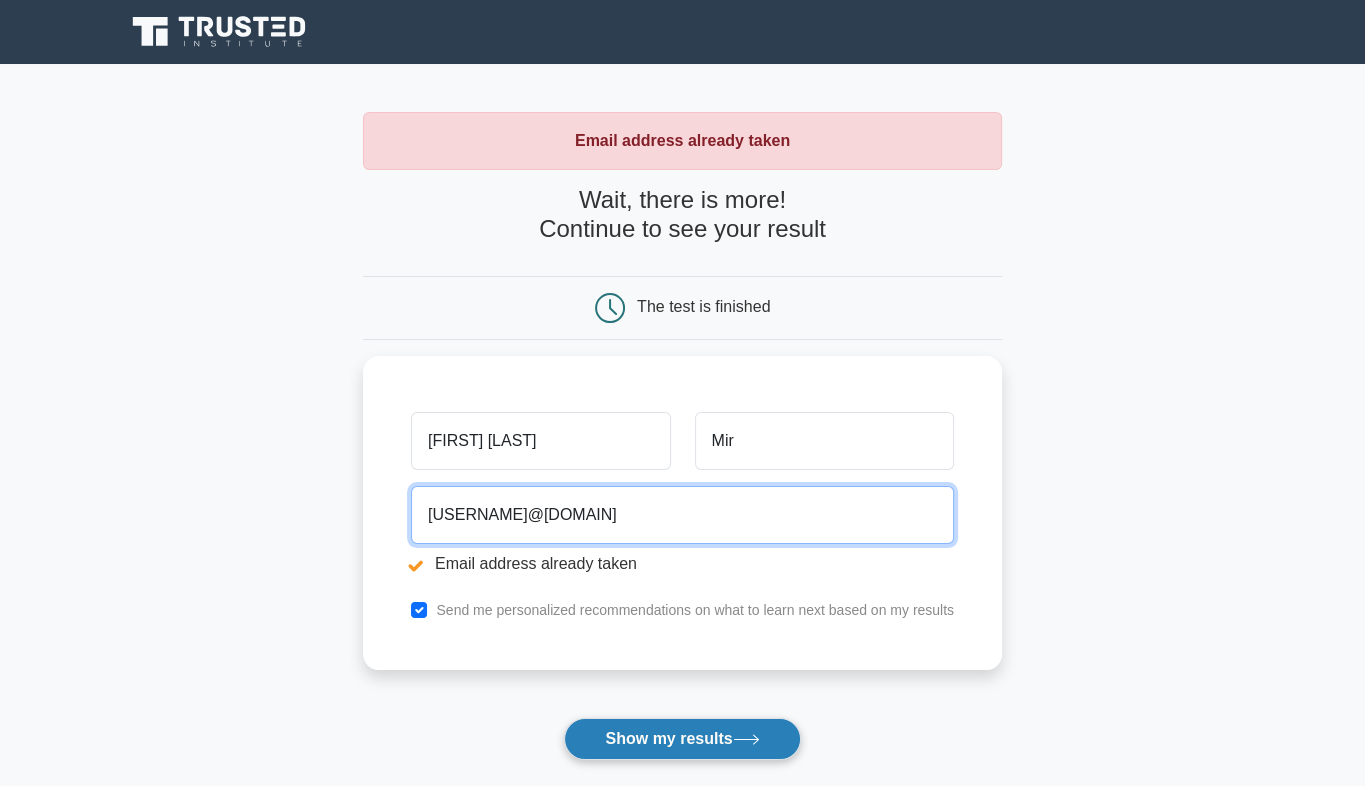type on "mudasir.mir95@gmail.com" 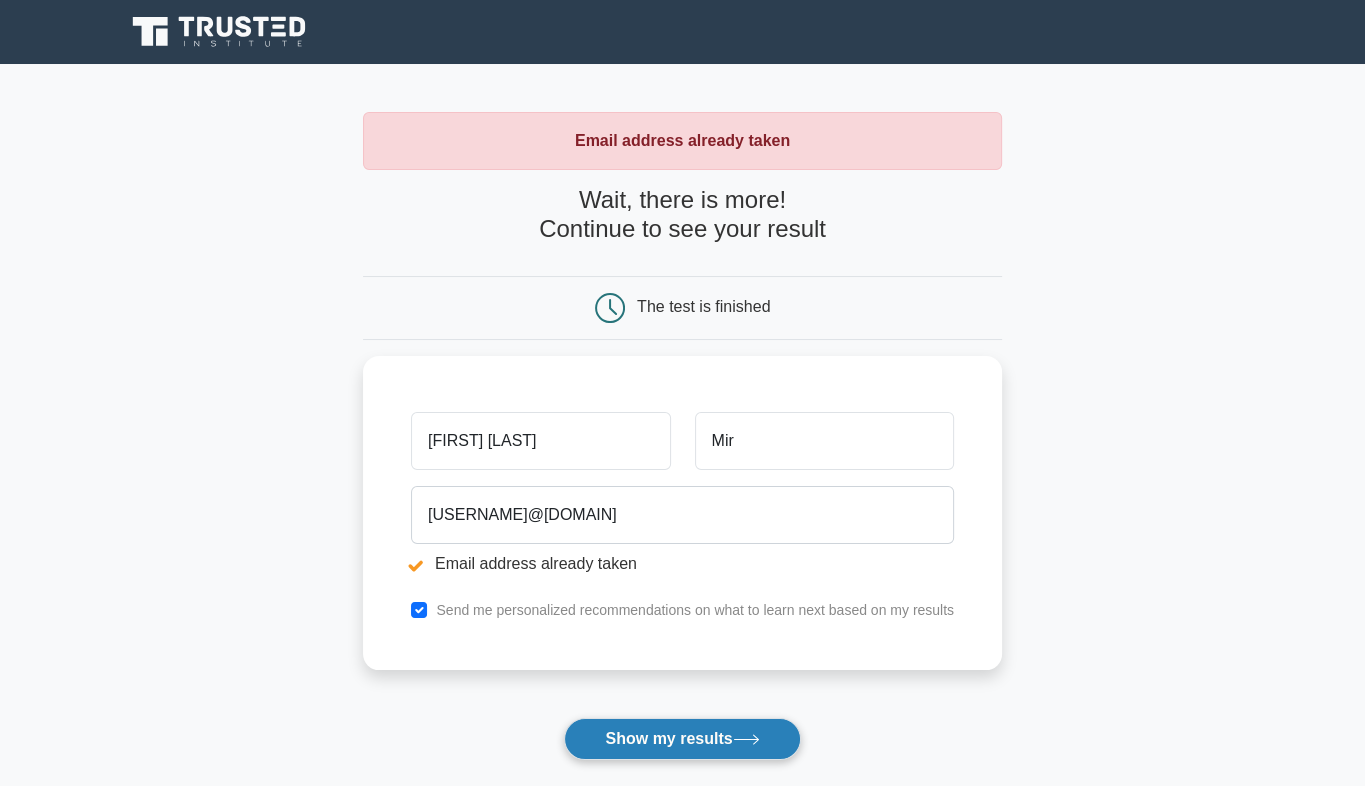 click on "Show my results" at bounding box center [682, 739] 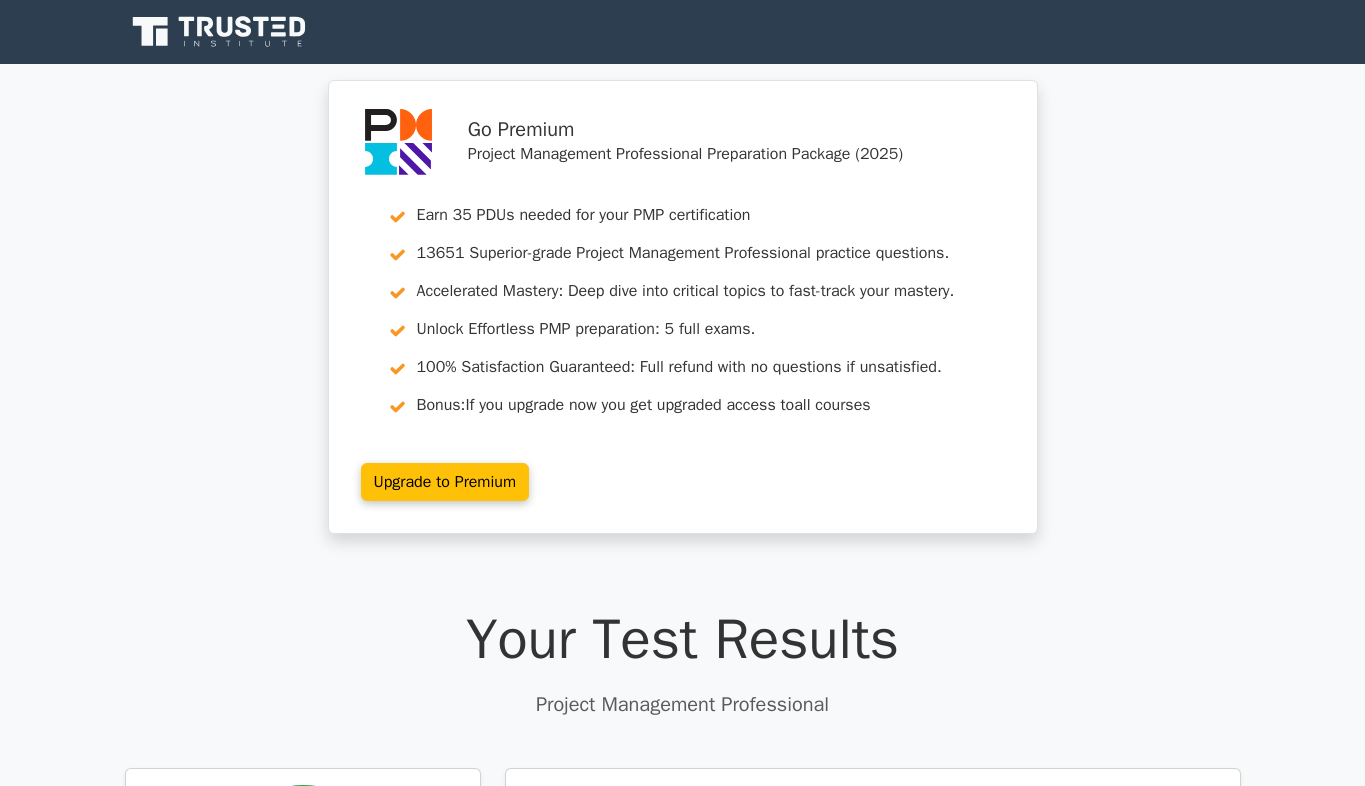 scroll, scrollTop: 0, scrollLeft: 0, axis: both 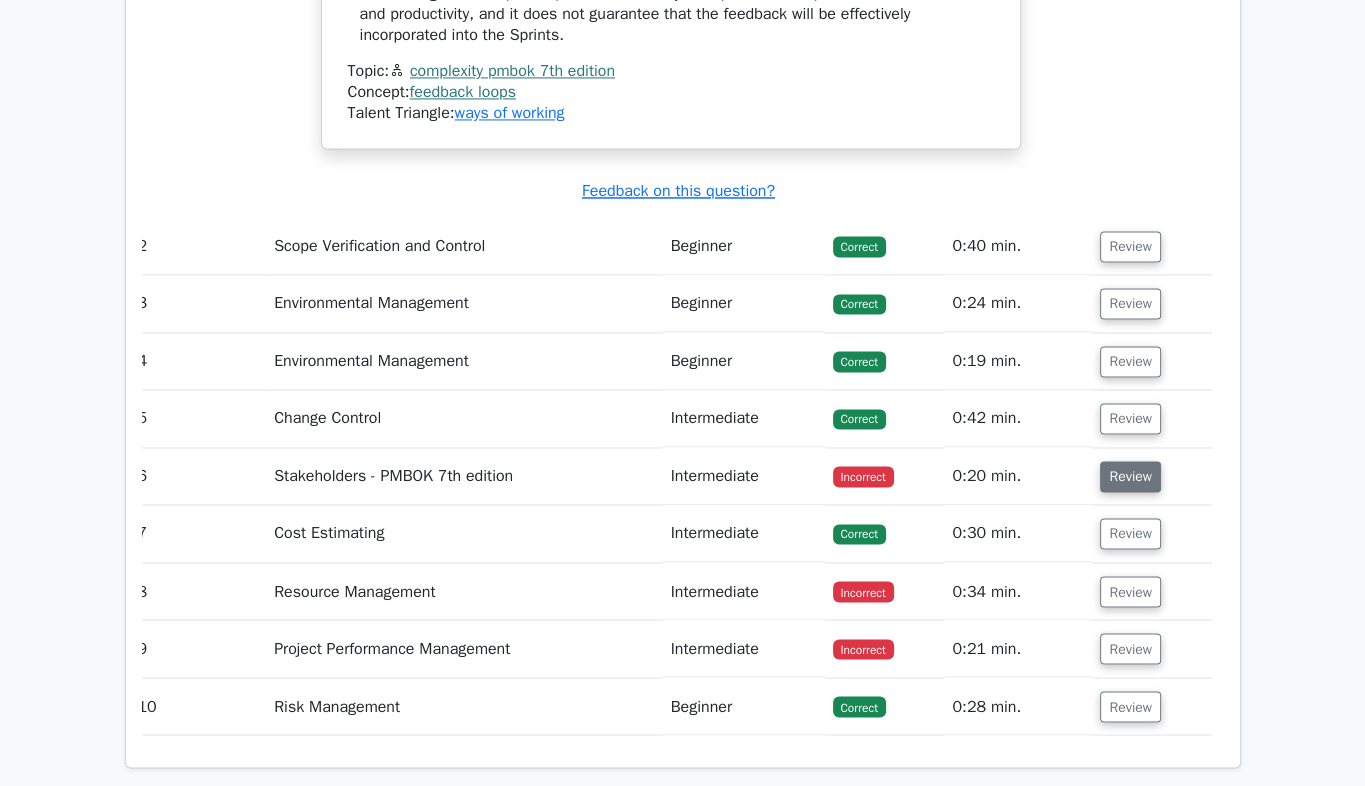 click on "Review" at bounding box center (1130, 476) 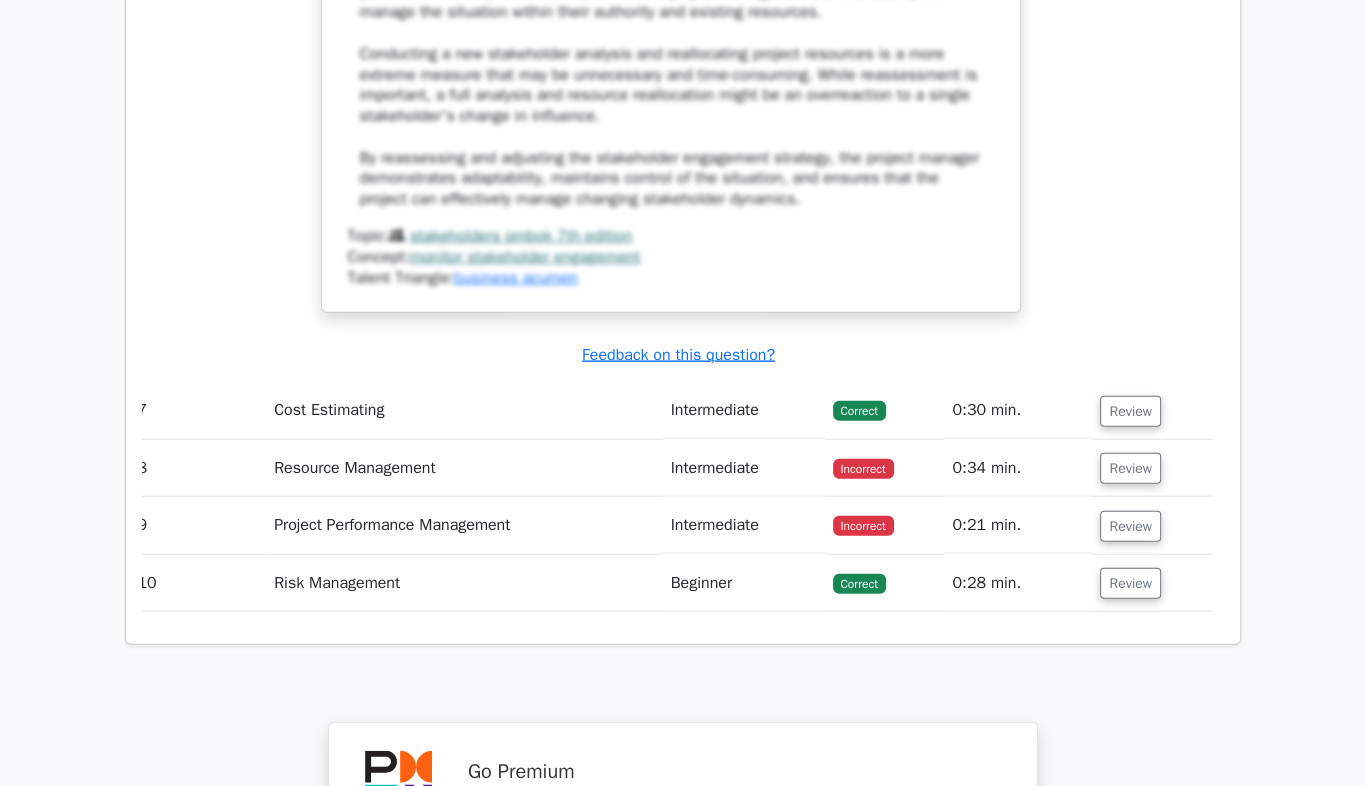 scroll, scrollTop: 4200, scrollLeft: 0, axis: vertical 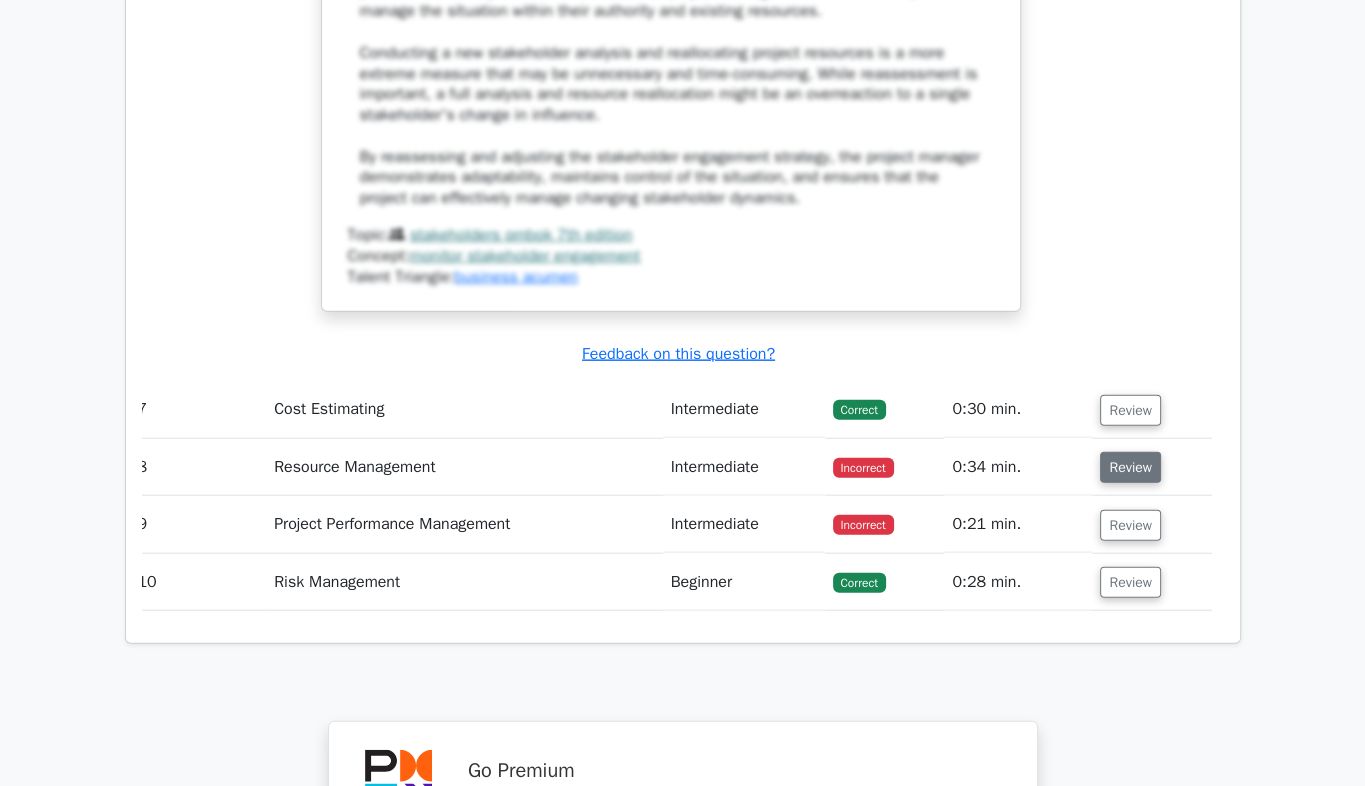 click on "Review" at bounding box center (1130, 467) 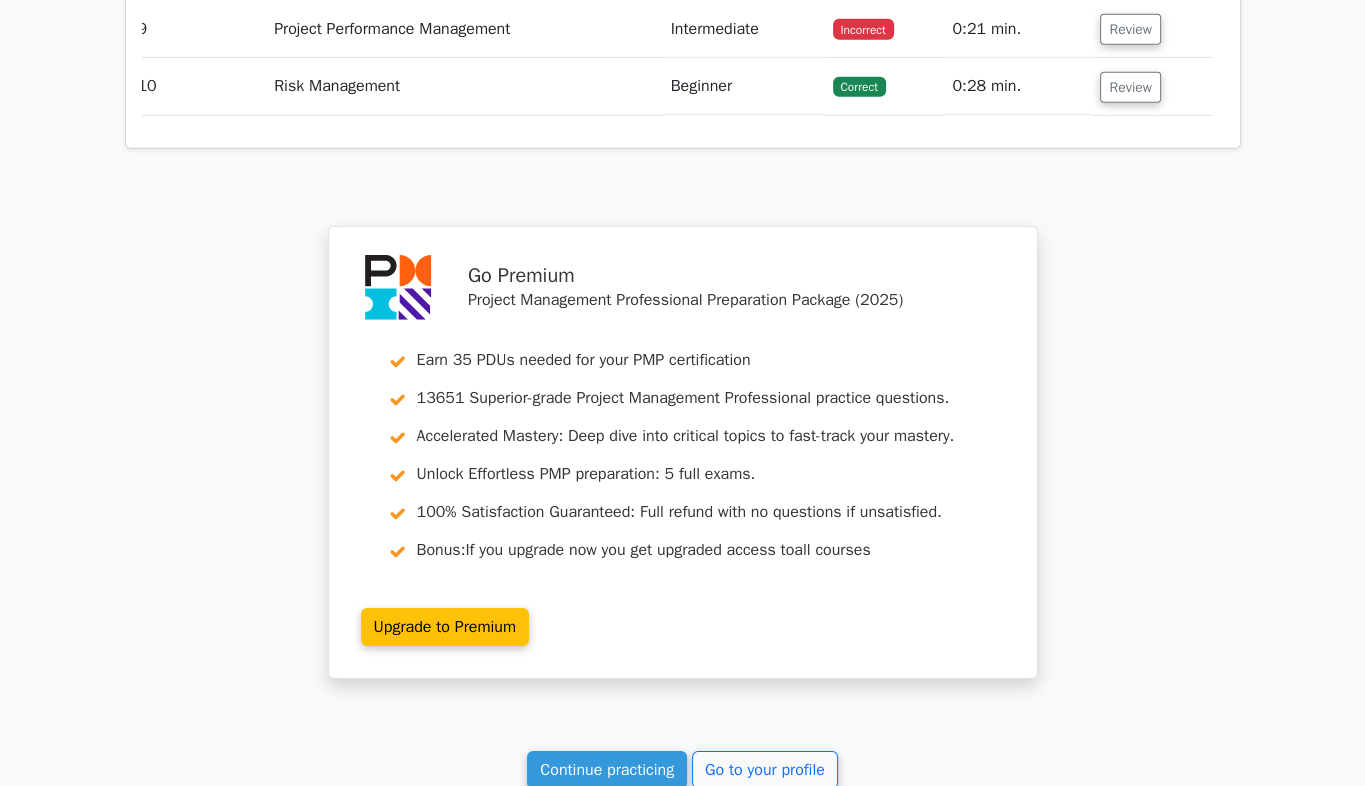 scroll, scrollTop: 5632, scrollLeft: 0, axis: vertical 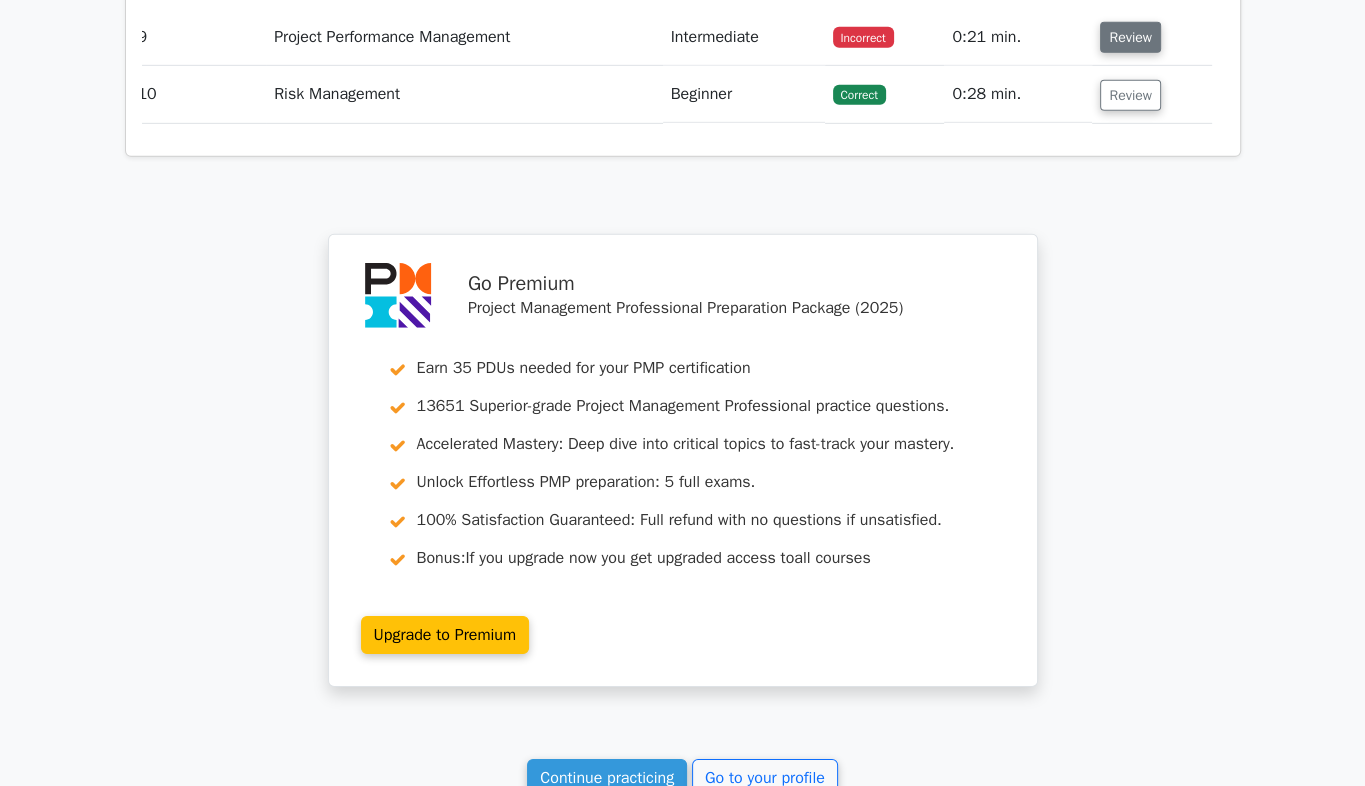 click on "Review" at bounding box center [1130, 37] 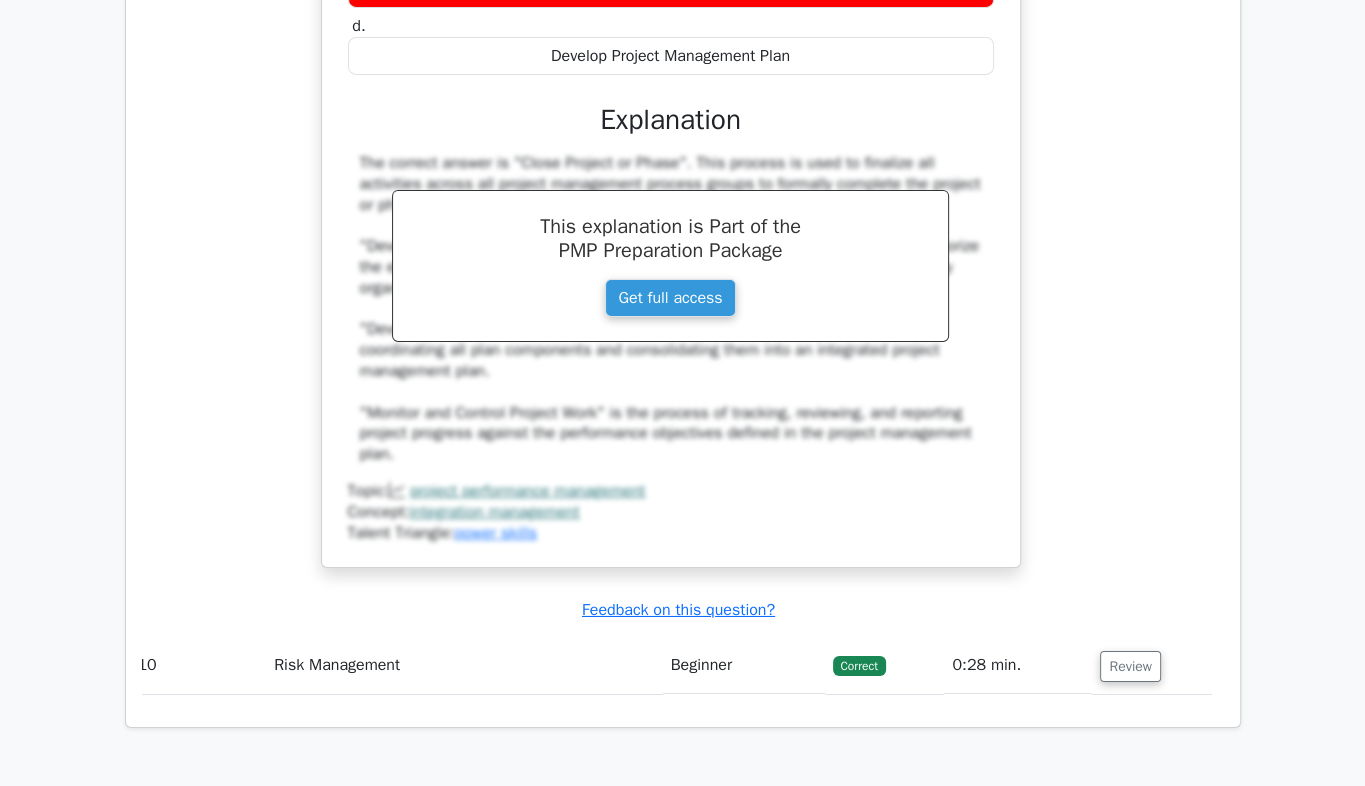 scroll, scrollTop: 5948, scrollLeft: 0, axis: vertical 